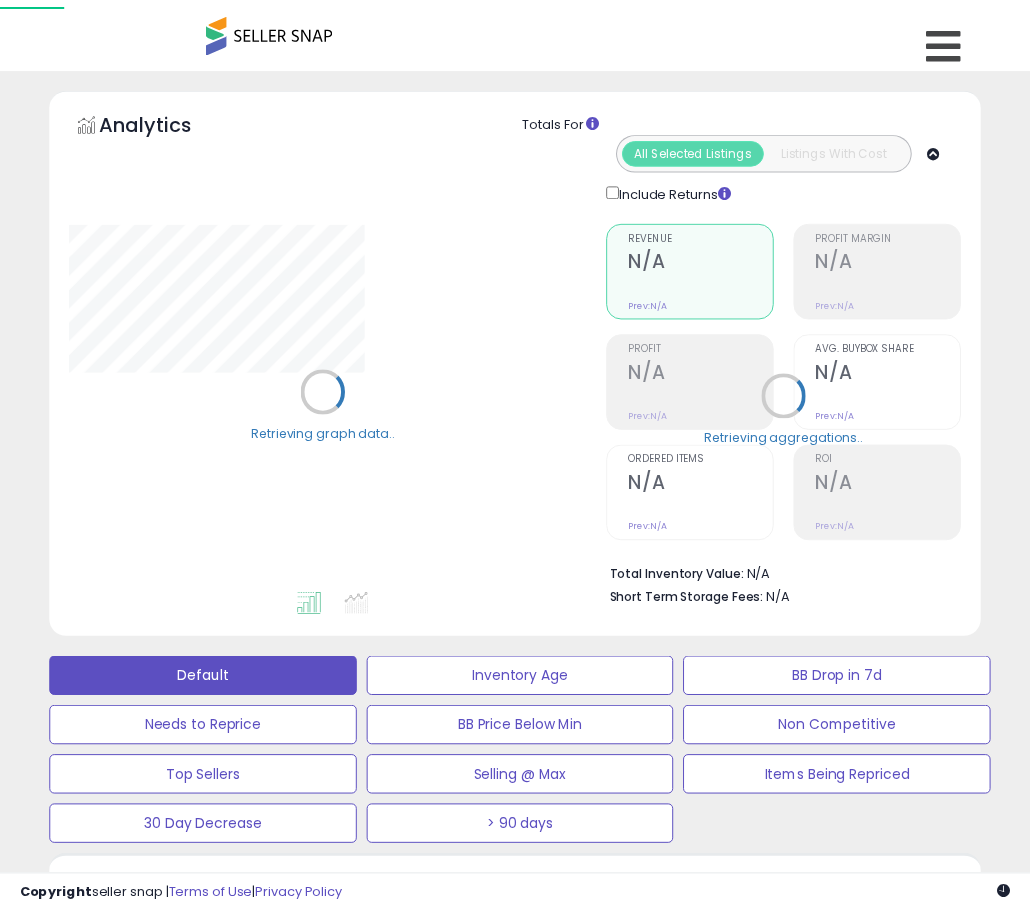 scroll, scrollTop: 525, scrollLeft: 0, axis: vertical 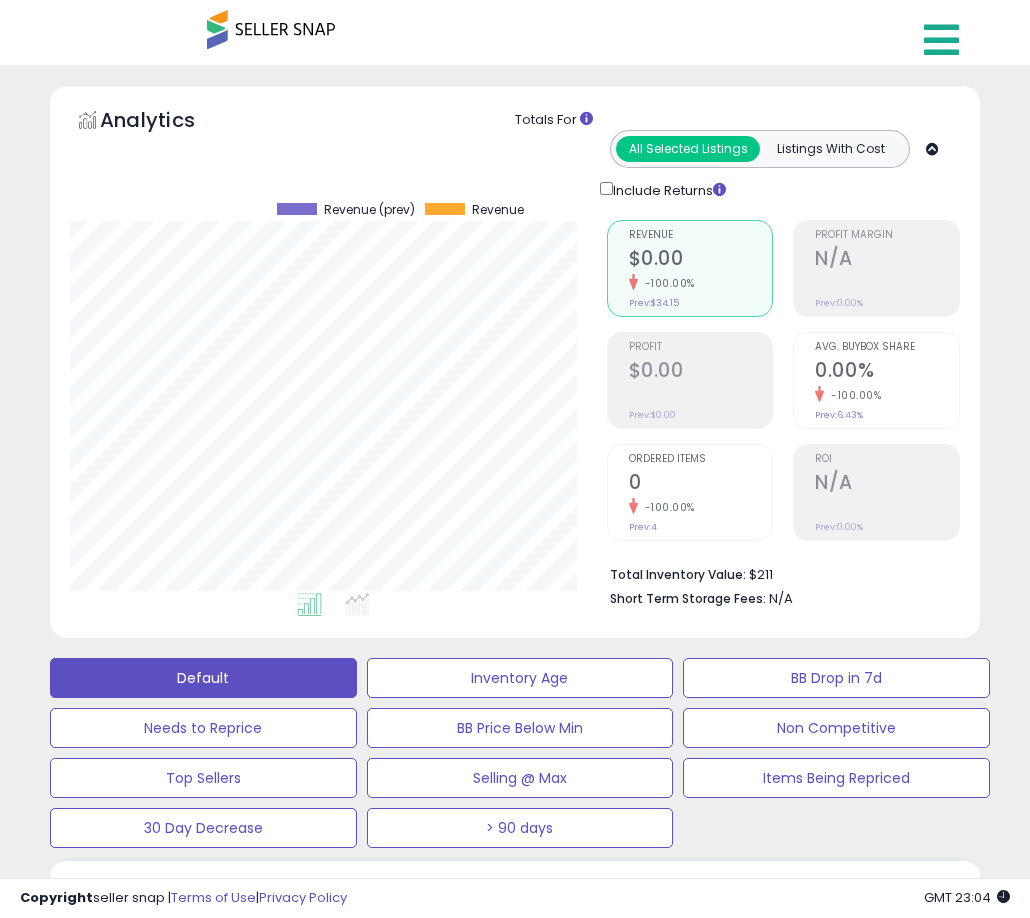 click at bounding box center (944, 35) 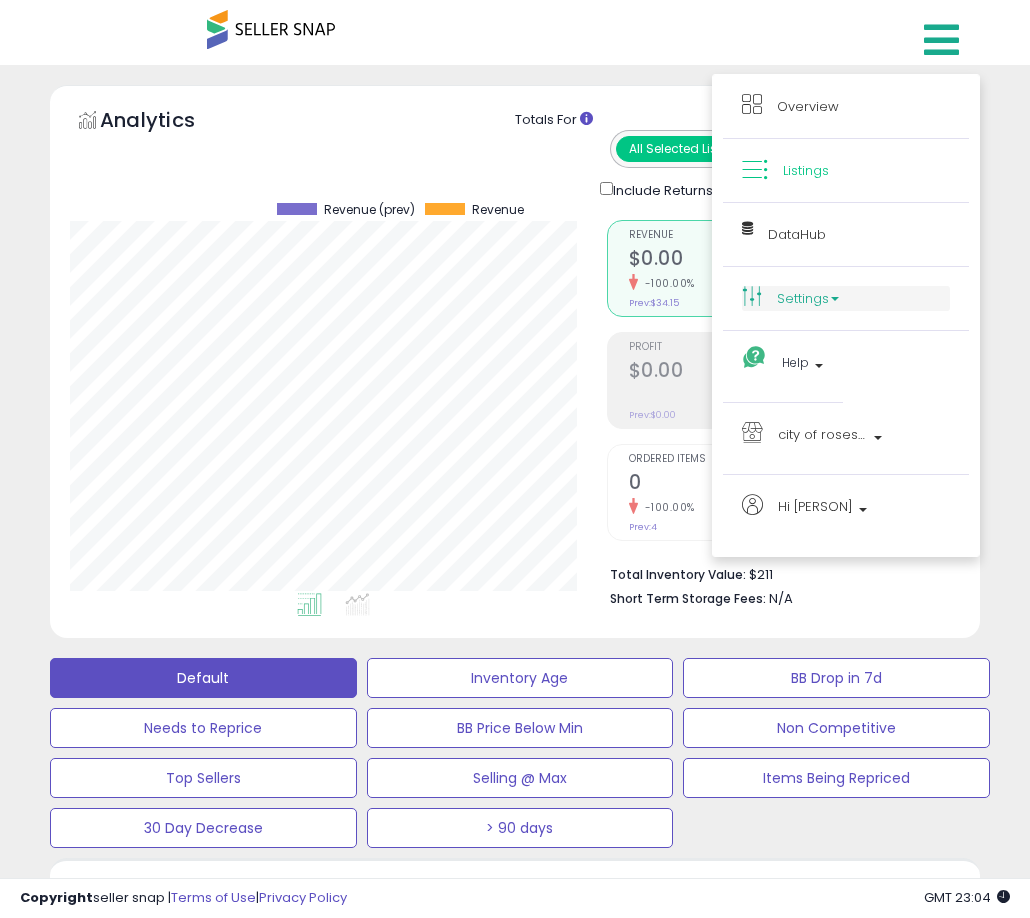 click on "Settings" at bounding box center (846, 298) 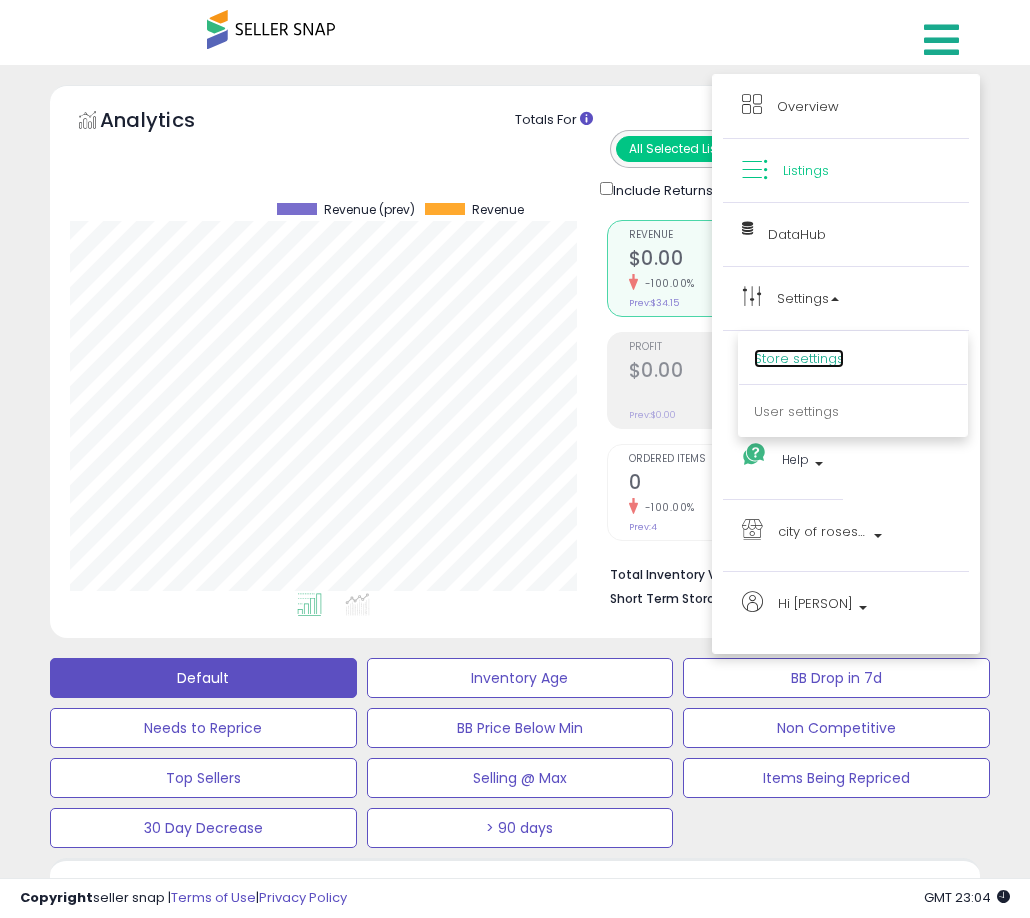 click on "Store
settings" at bounding box center (799, 358) 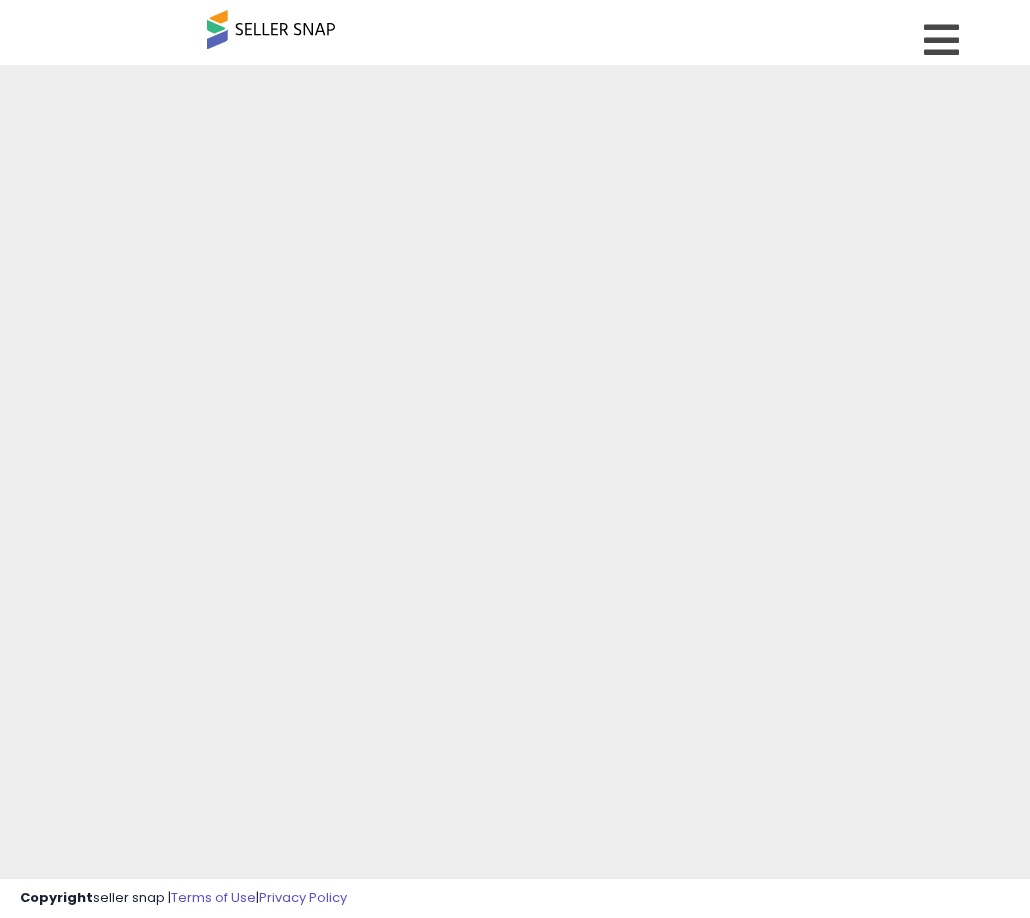 scroll, scrollTop: 0, scrollLeft: 0, axis: both 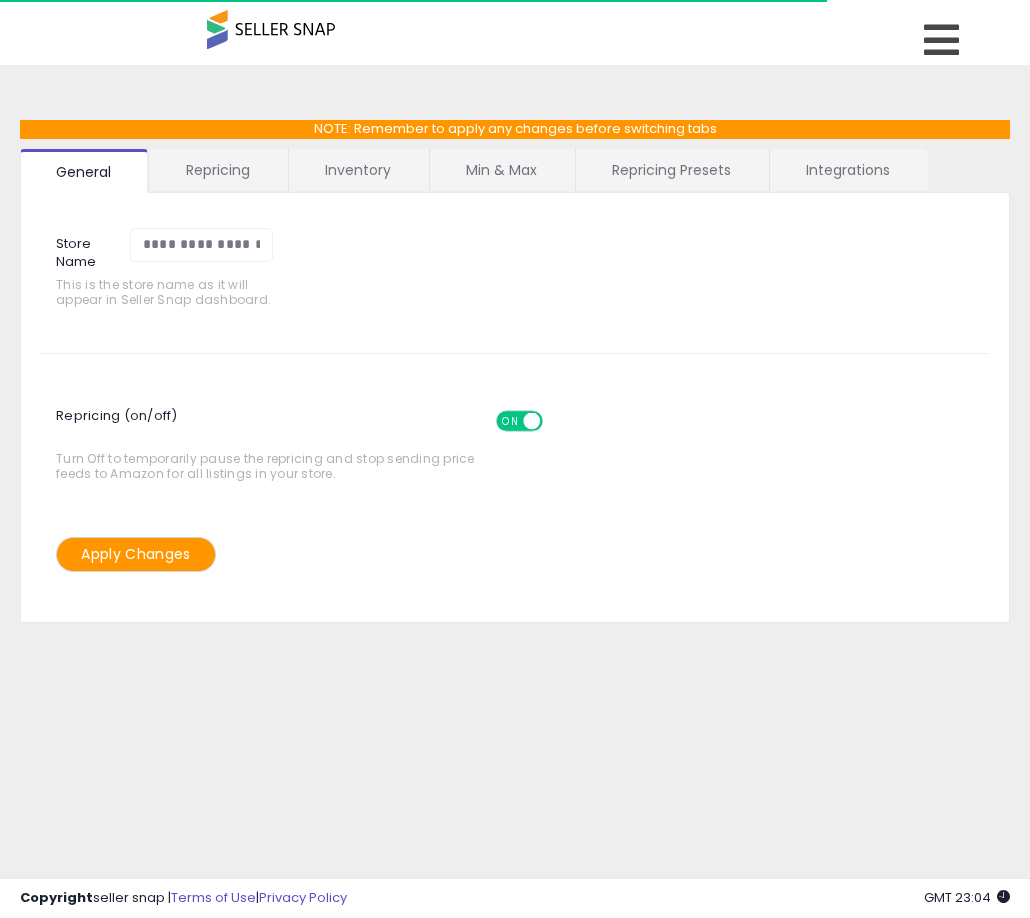 click on "Repricing Presets" at bounding box center [671, 170] 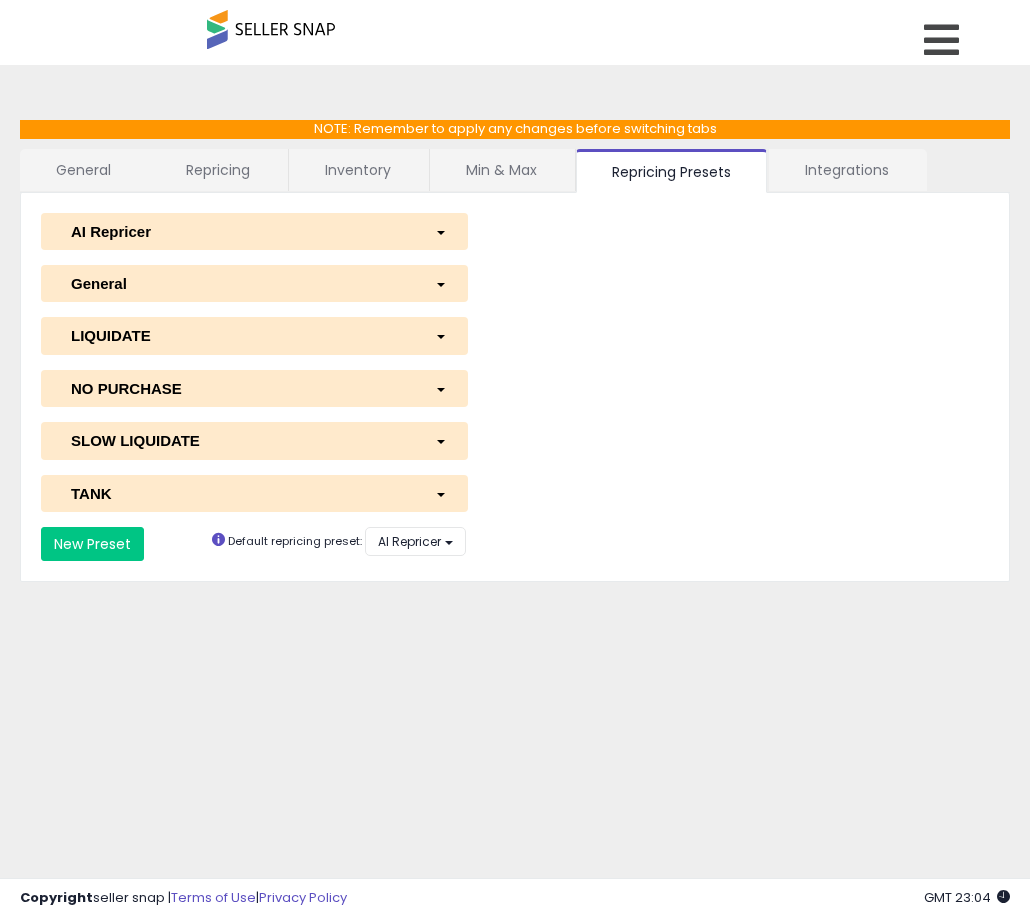 click on "AI Repricer" at bounding box center [254, 231] 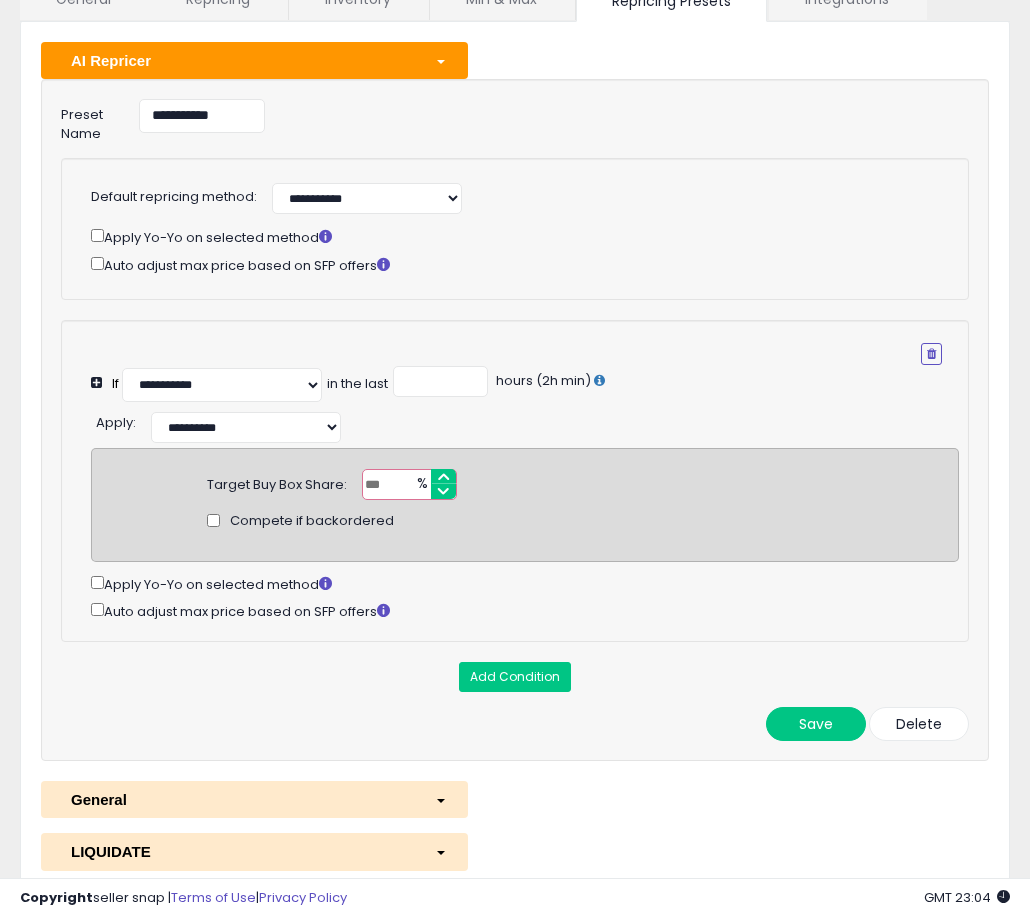 scroll, scrollTop: 173, scrollLeft: 0, axis: vertical 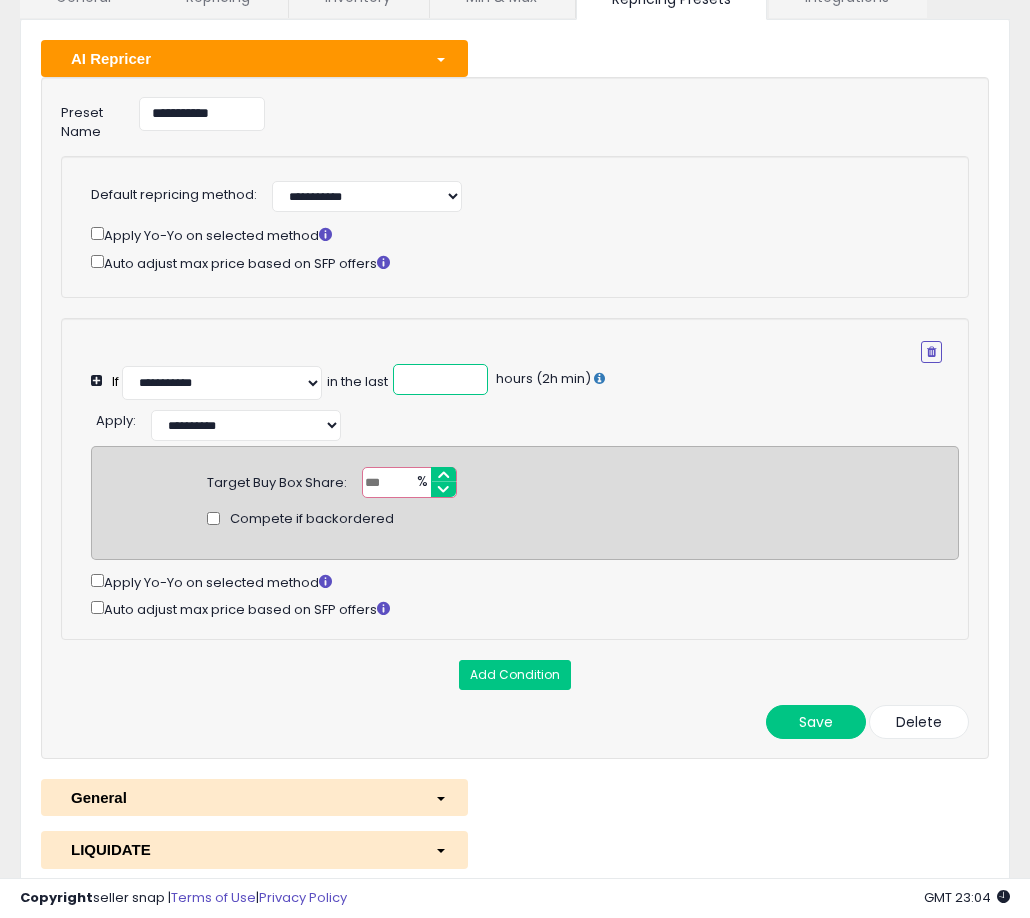 click on "**" at bounding box center (440, 379) 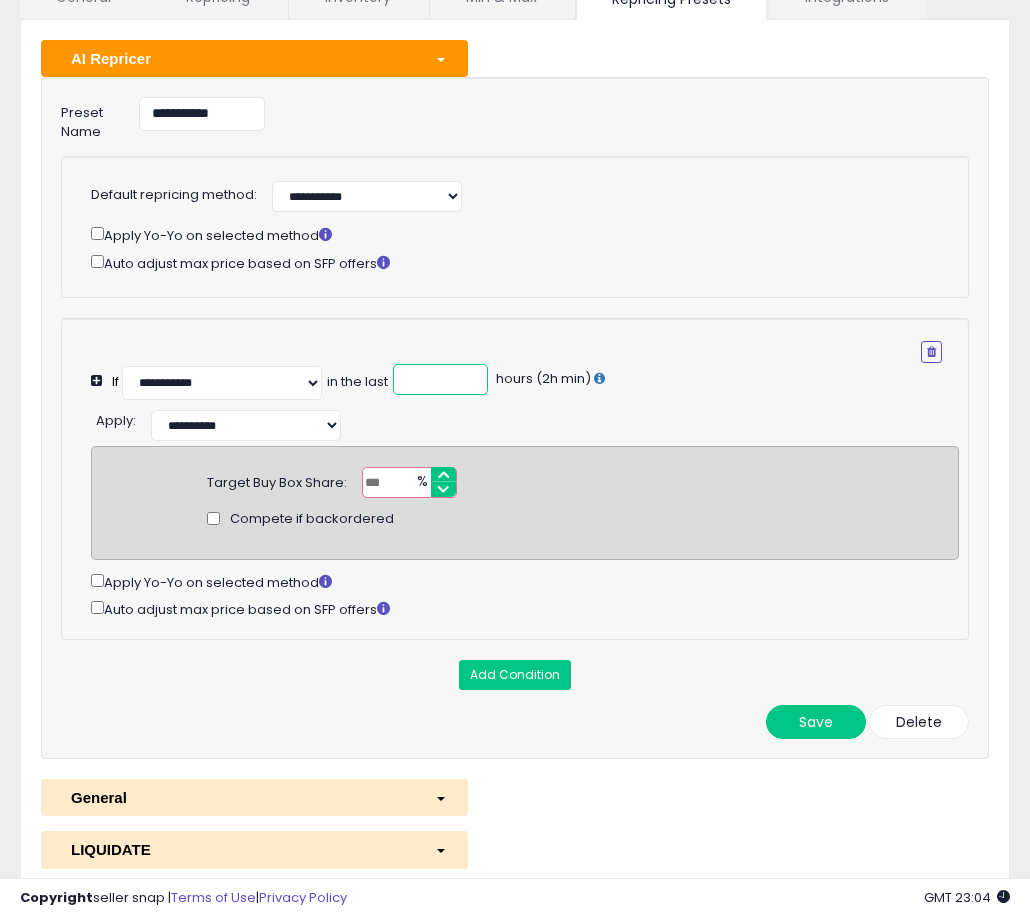 type on "*" 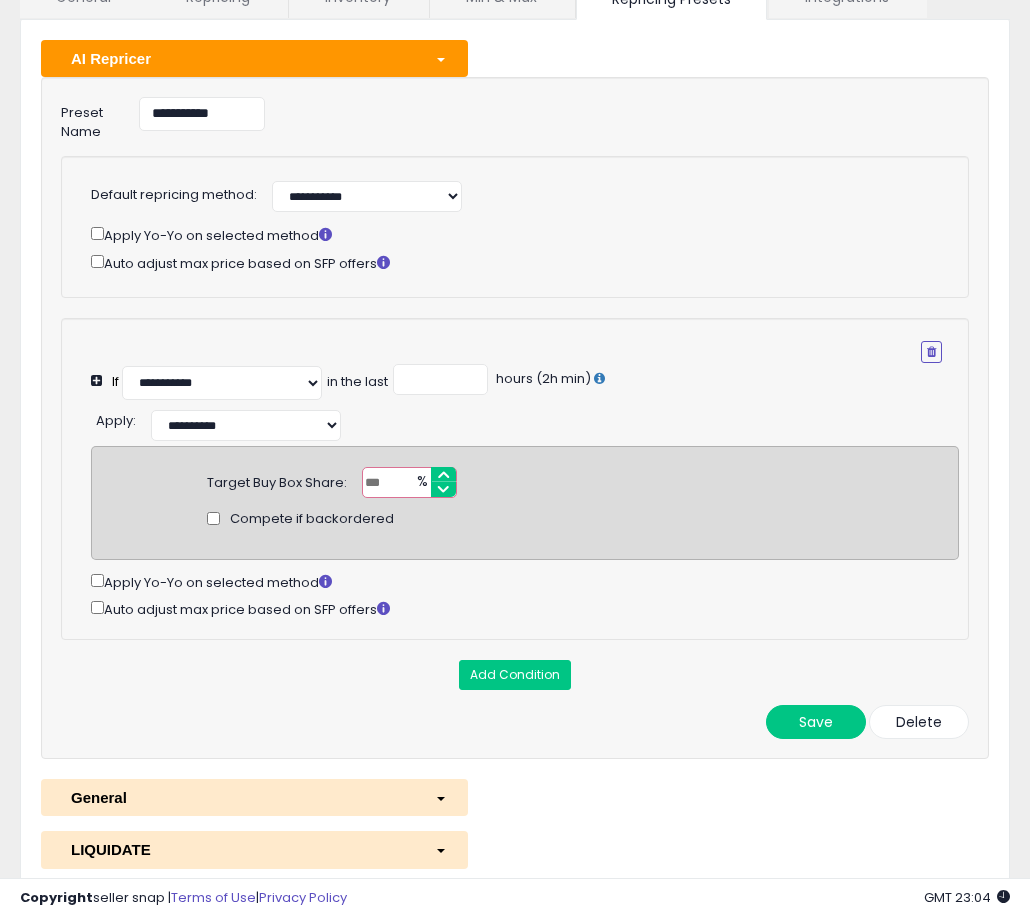 click on "**********" at bounding box center (525, 423) 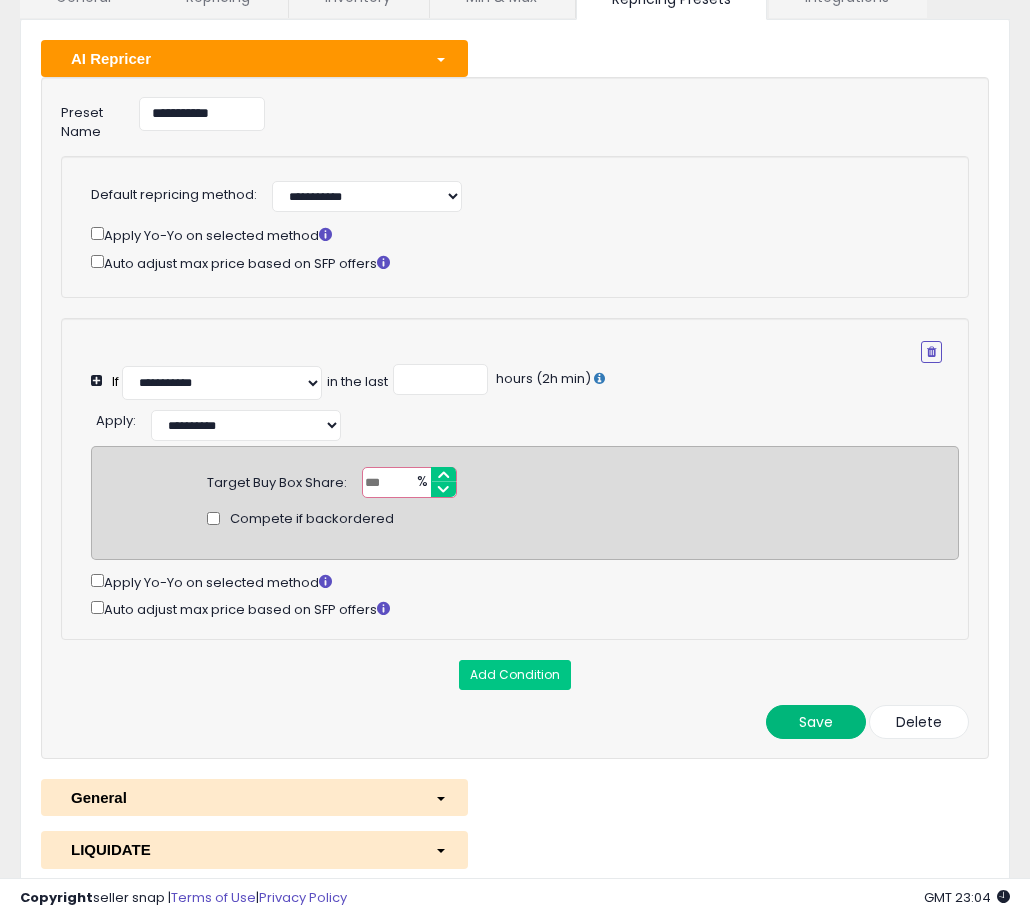 click on "Save" at bounding box center [816, 722] 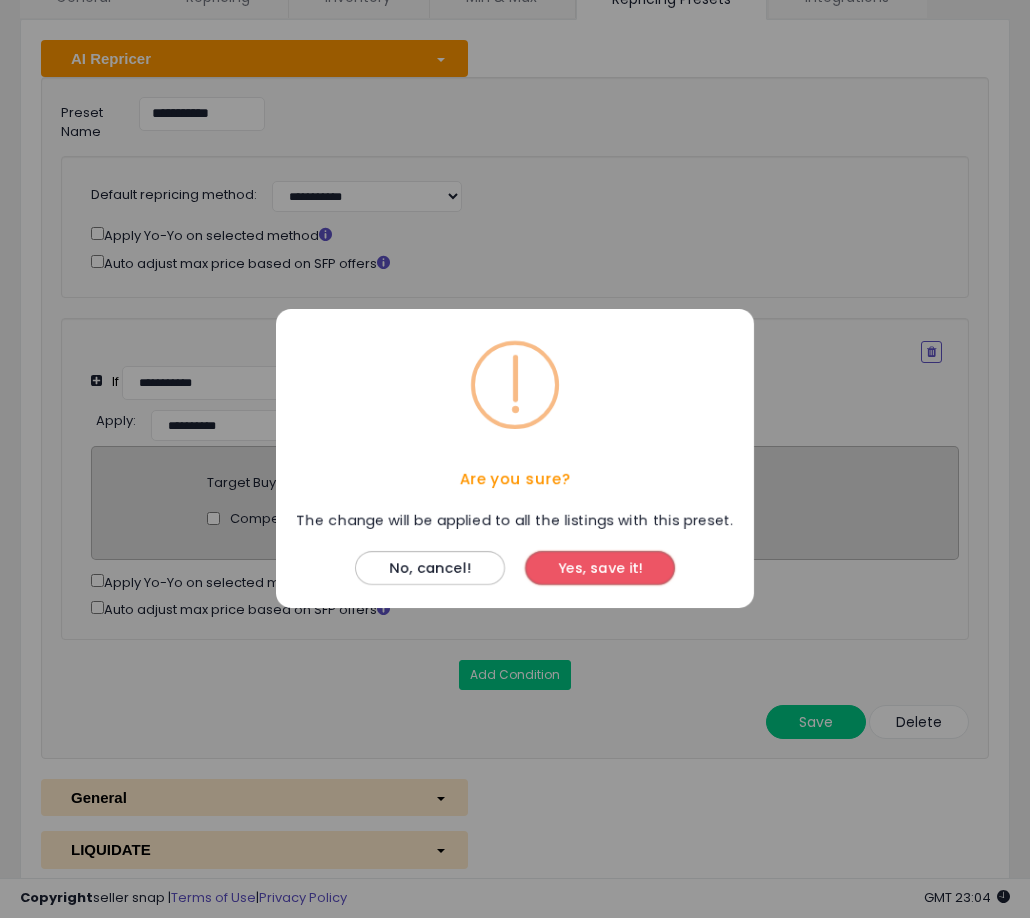 click on "Yes, save it!" at bounding box center [600, 564] 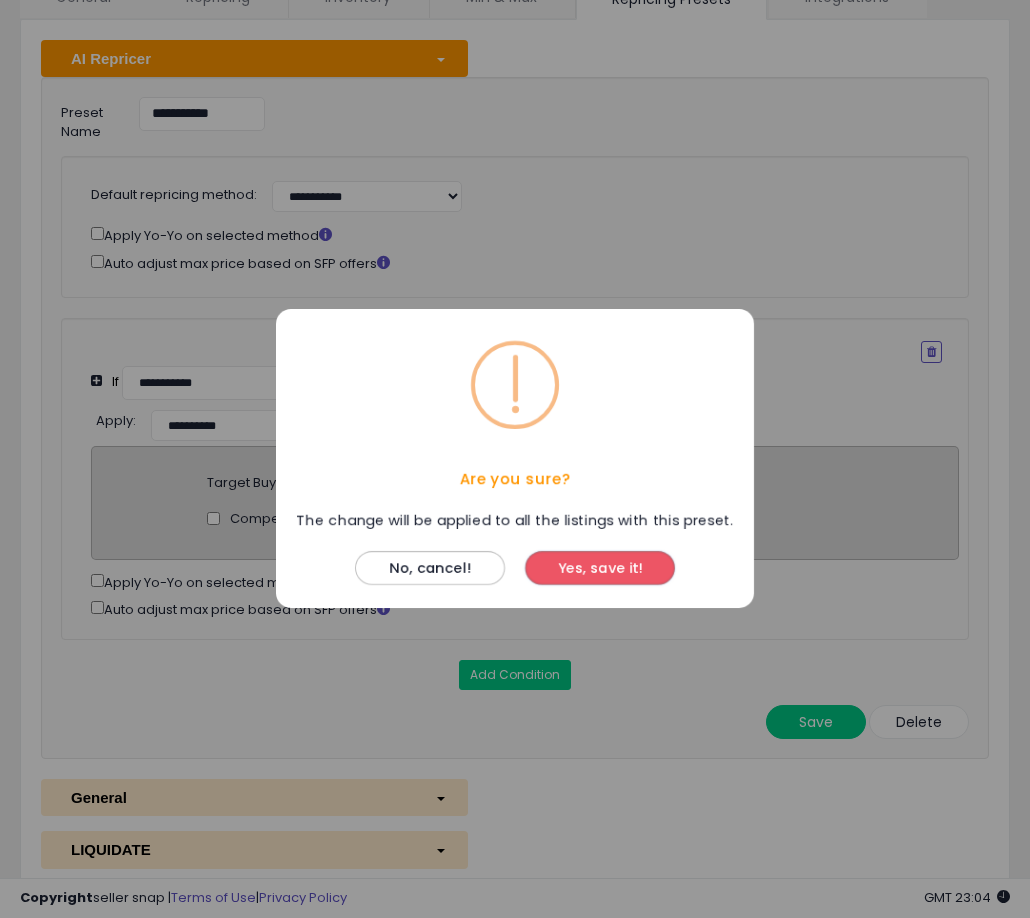 click on "Yes, save it!" at bounding box center (600, 569) 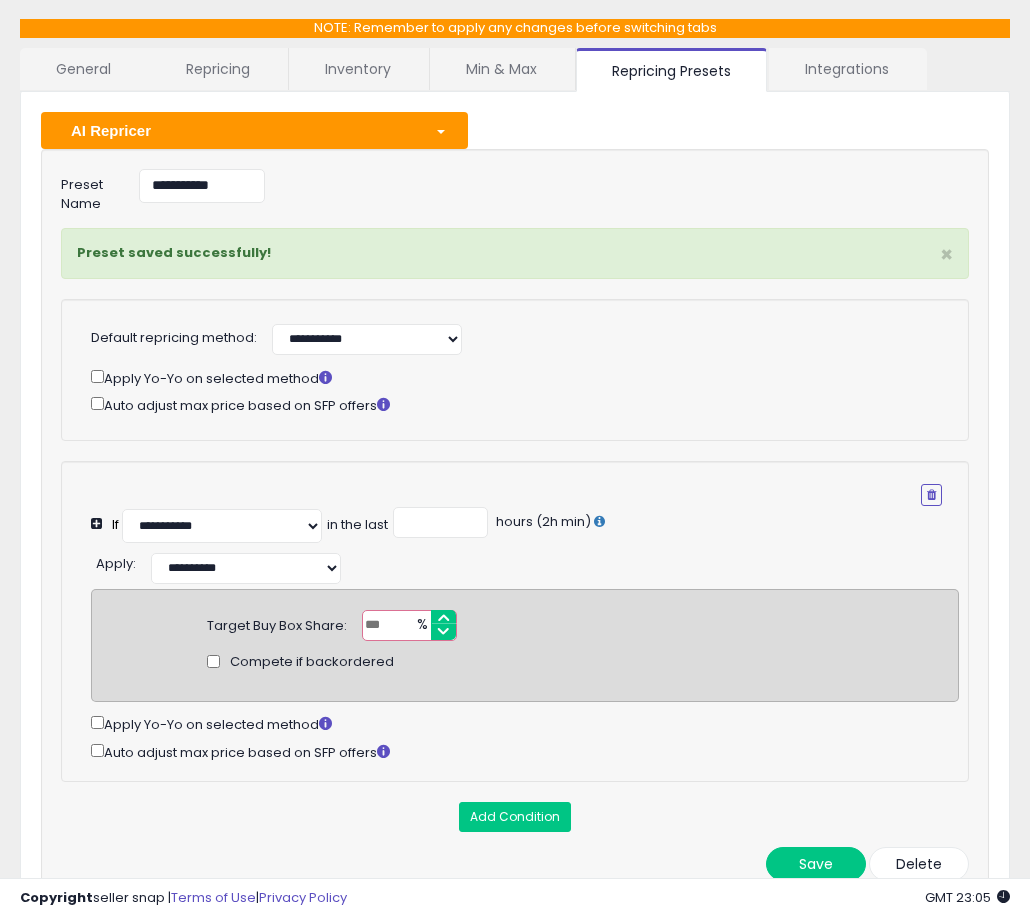 scroll, scrollTop: 0, scrollLeft: 0, axis: both 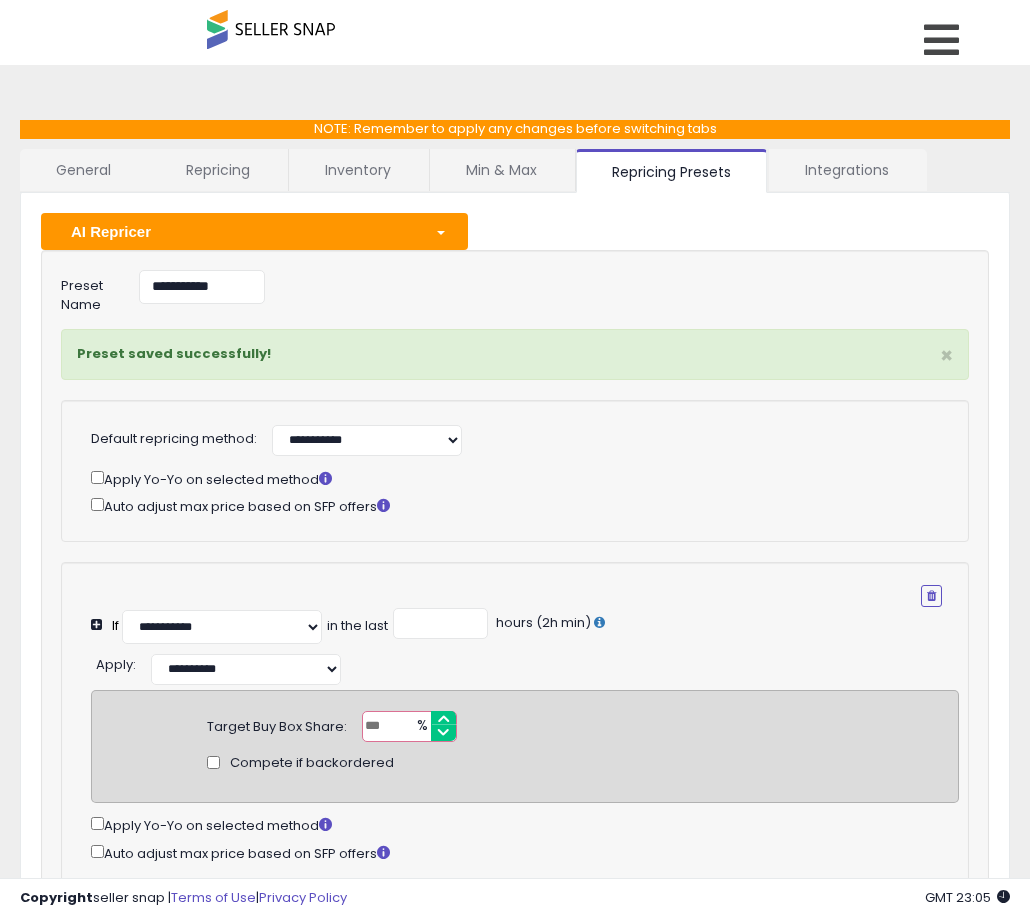 click on "AI Repricer" at bounding box center (254, 231) 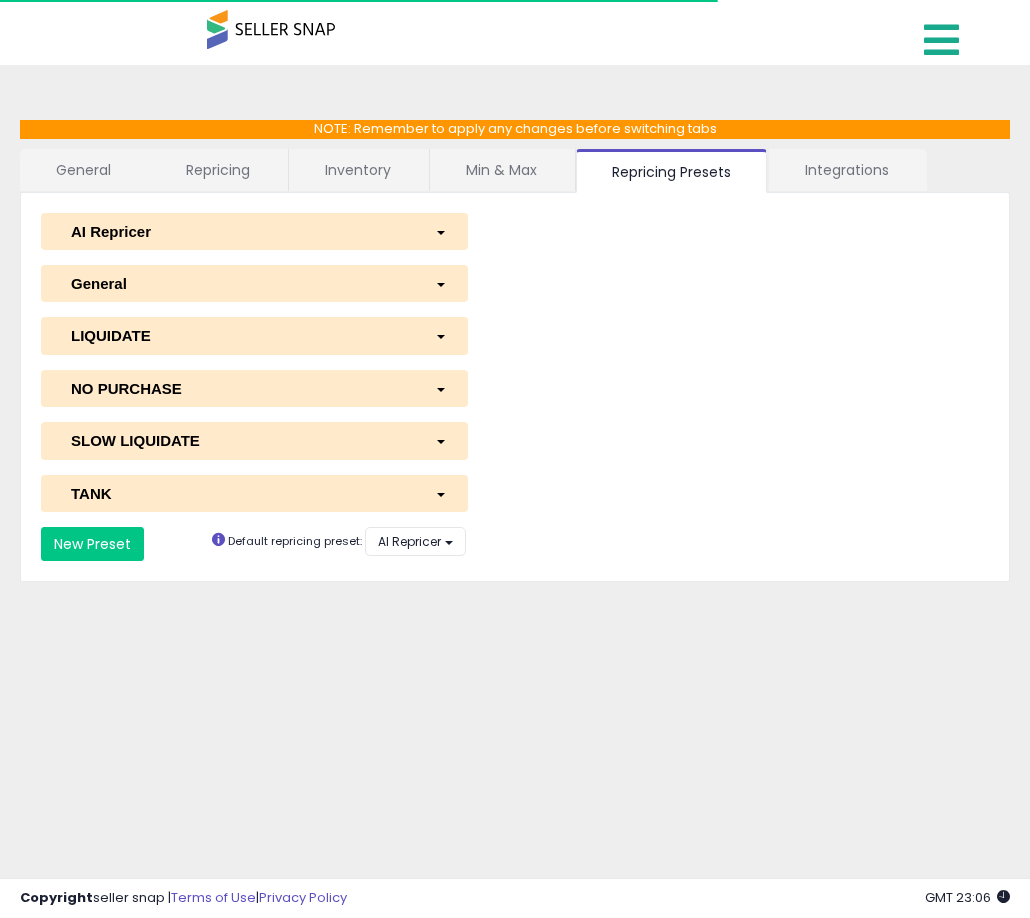 click at bounding box center (941, 40) 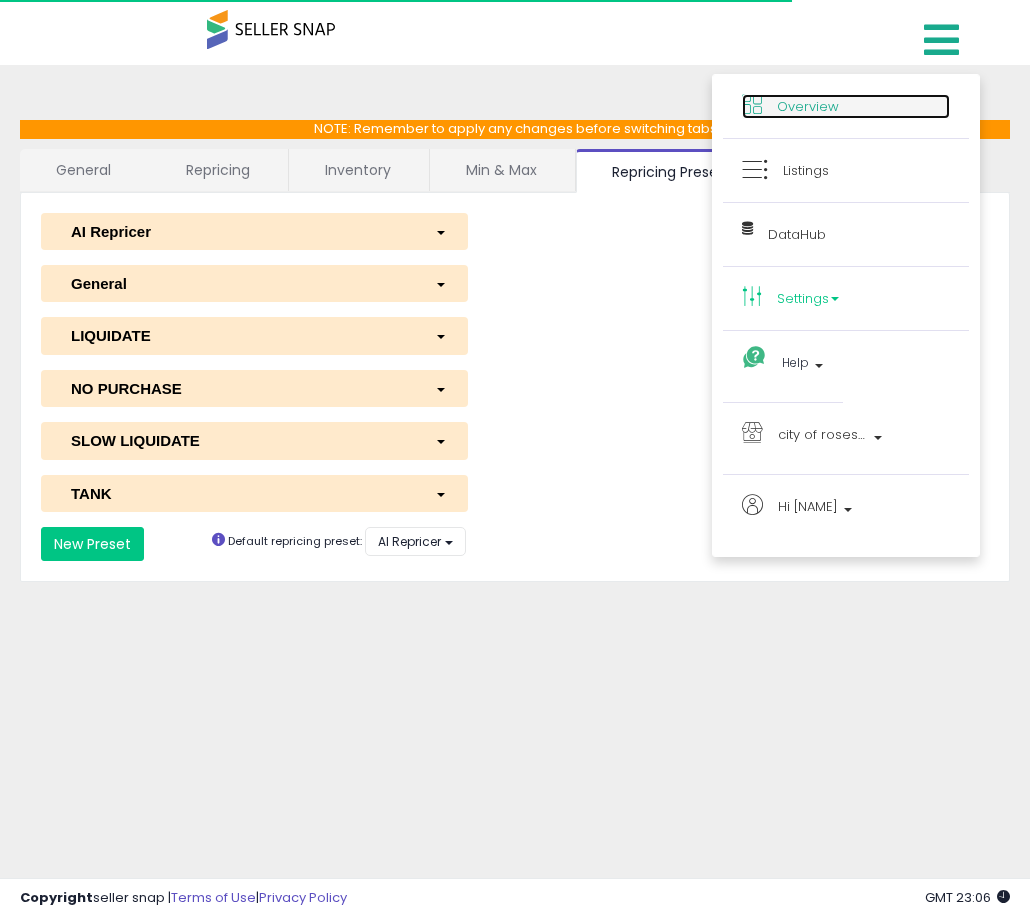click on "Overview" at bounding box center (846, 106) 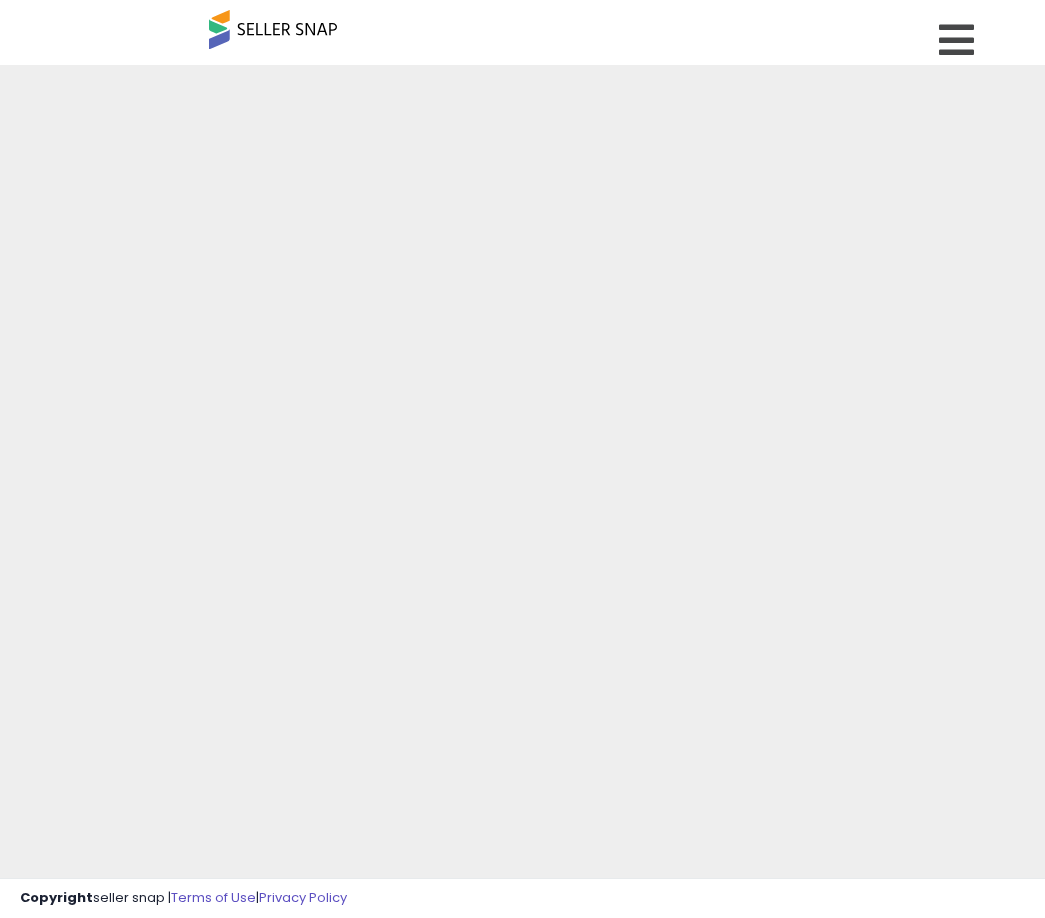 scroll, scrollTop: 0, scrollLeft: 0, axis: both 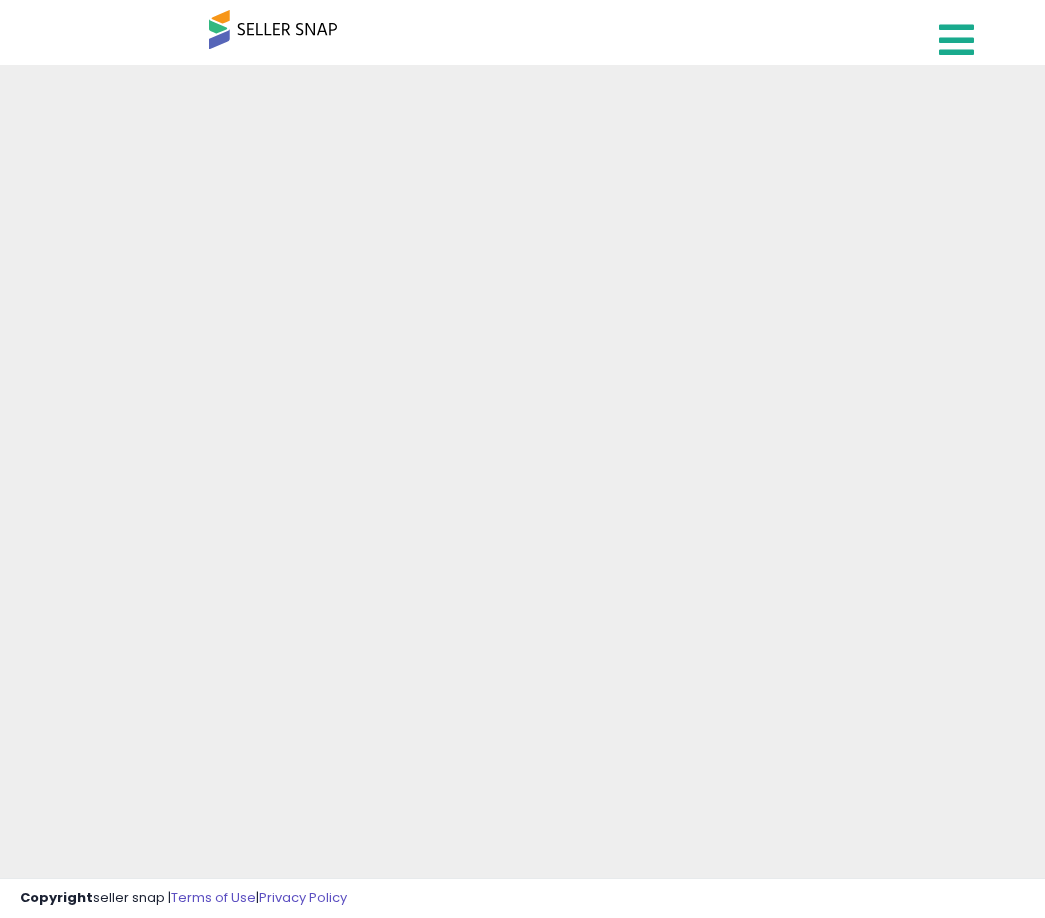 click at bounding box center (956, 40) 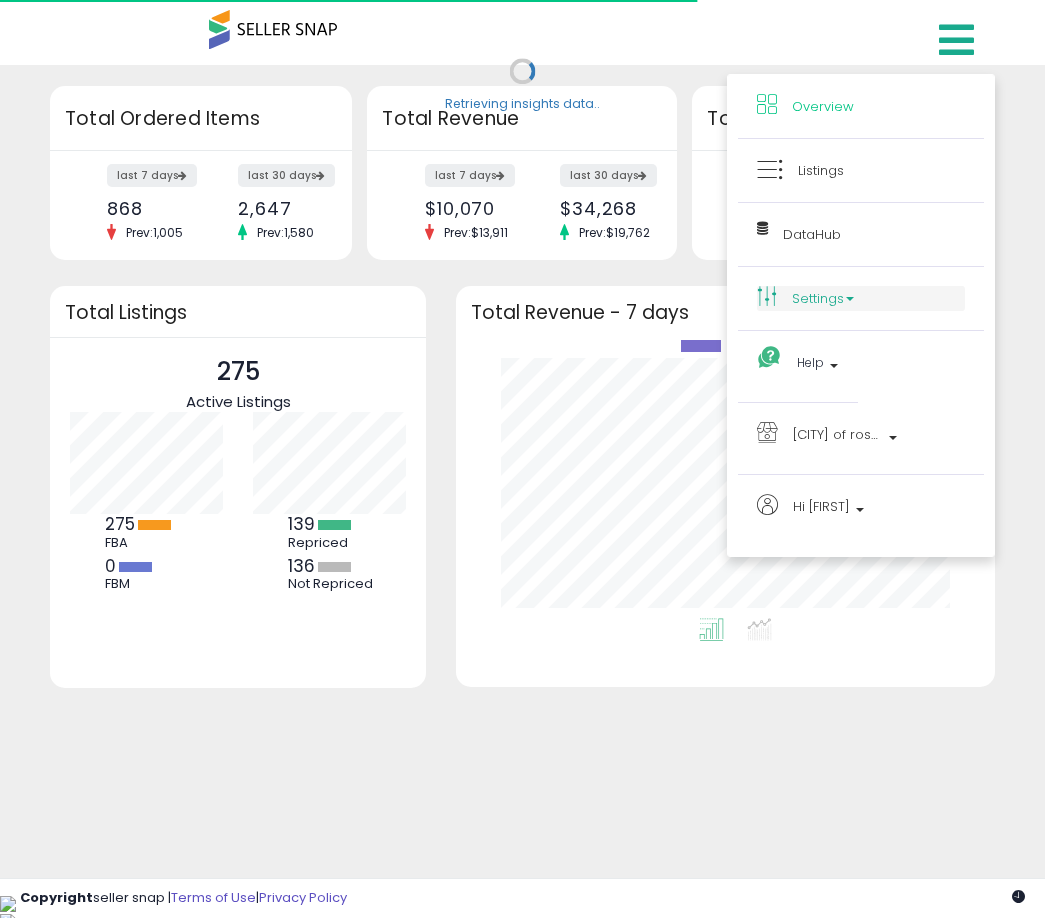 scroll, scrollTop: 999800, scrollLeft: 999817, axis: both 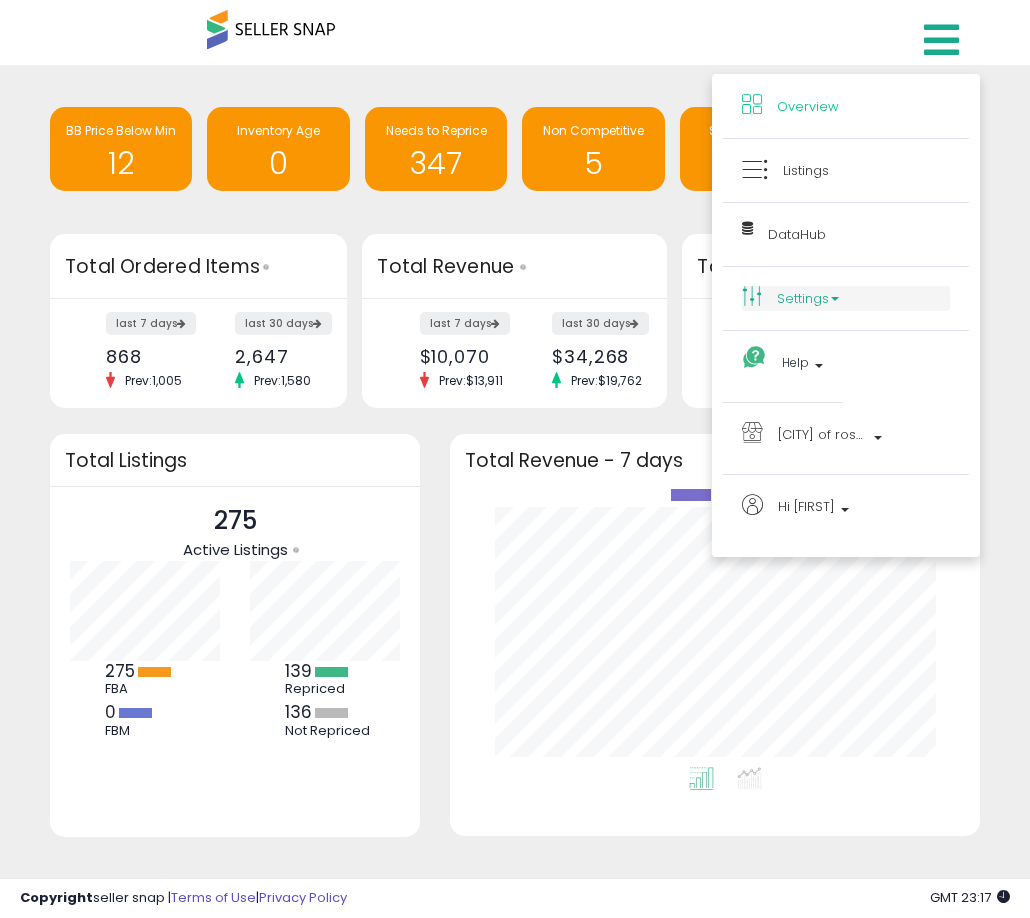 click on "Settings" at bounding box center (846, 298) 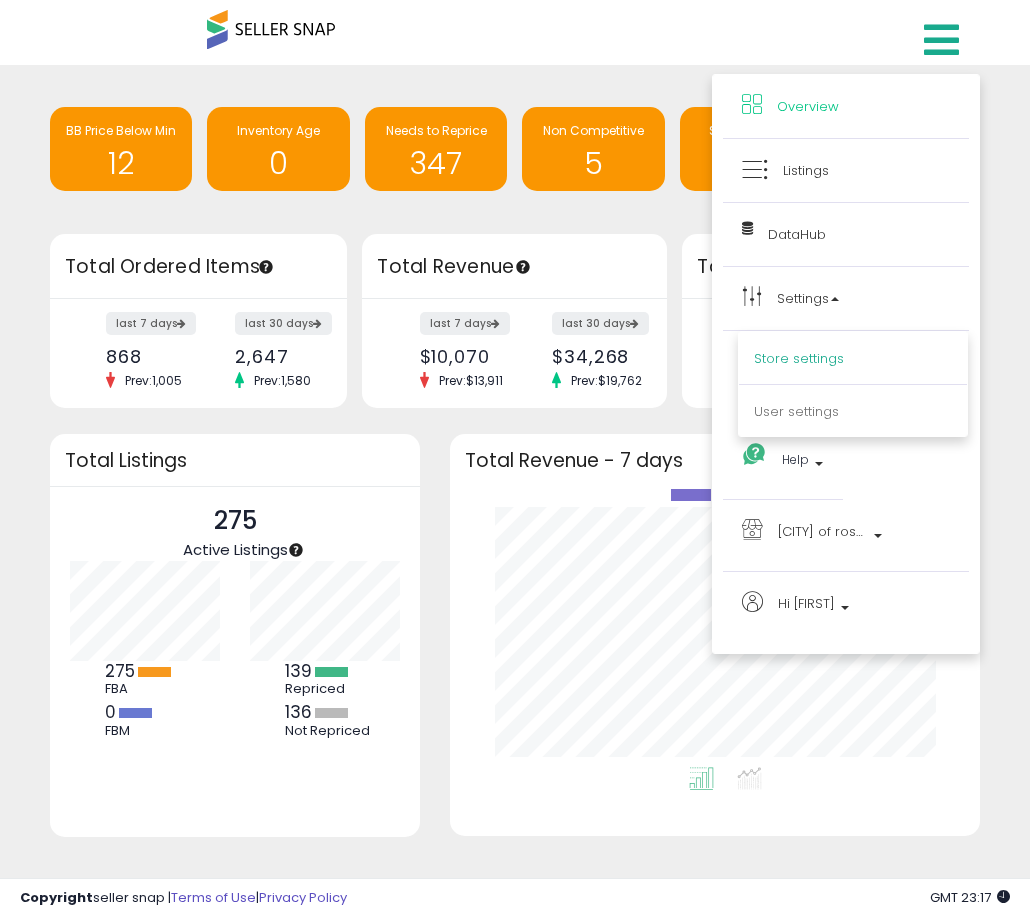 click on "Store
settings" at bounding box center [799, 358] 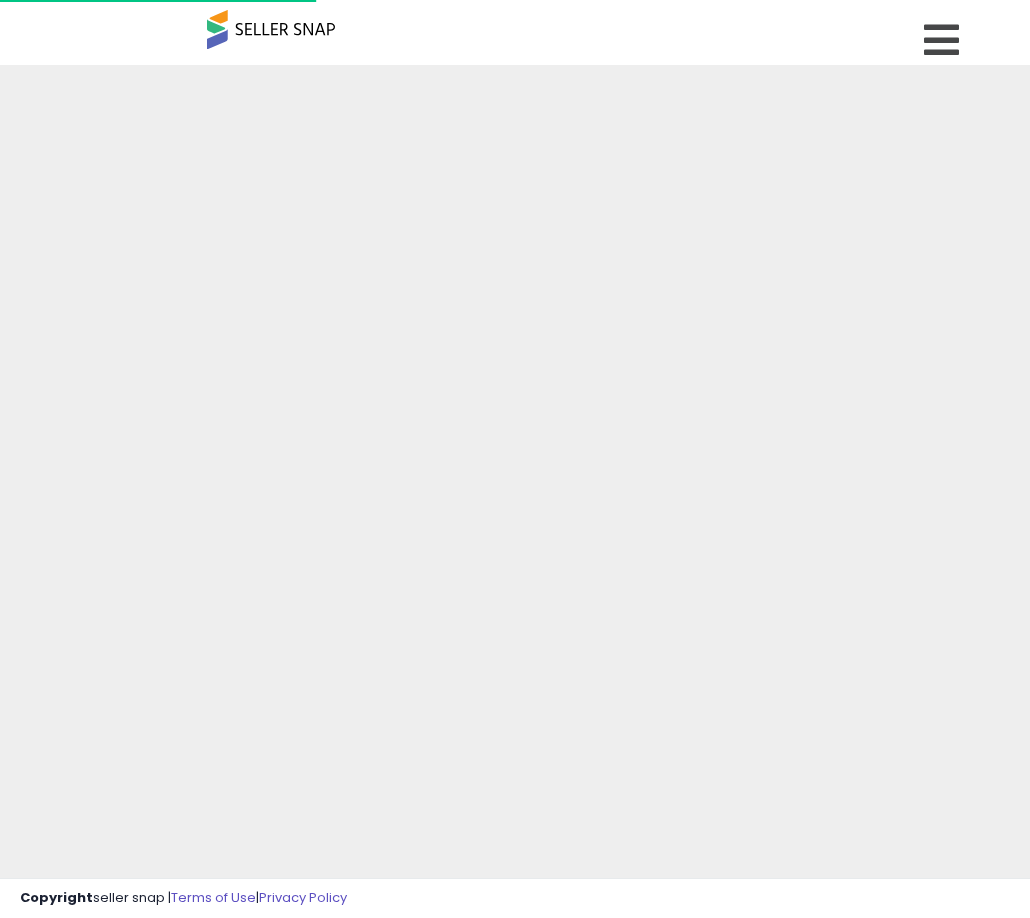 scroll, scrollTop: 0, scrollLeft: 0, axis: both 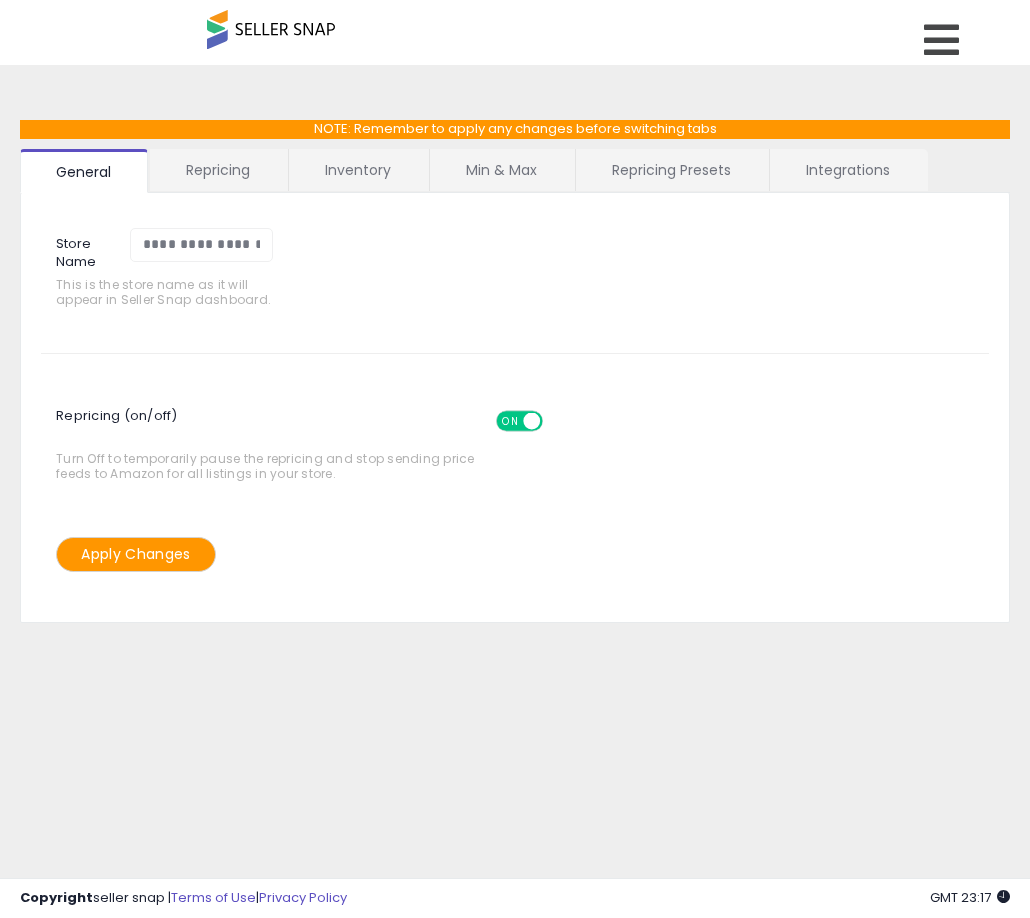 click on "Repricing Presets" at bounding box center (671, 170) 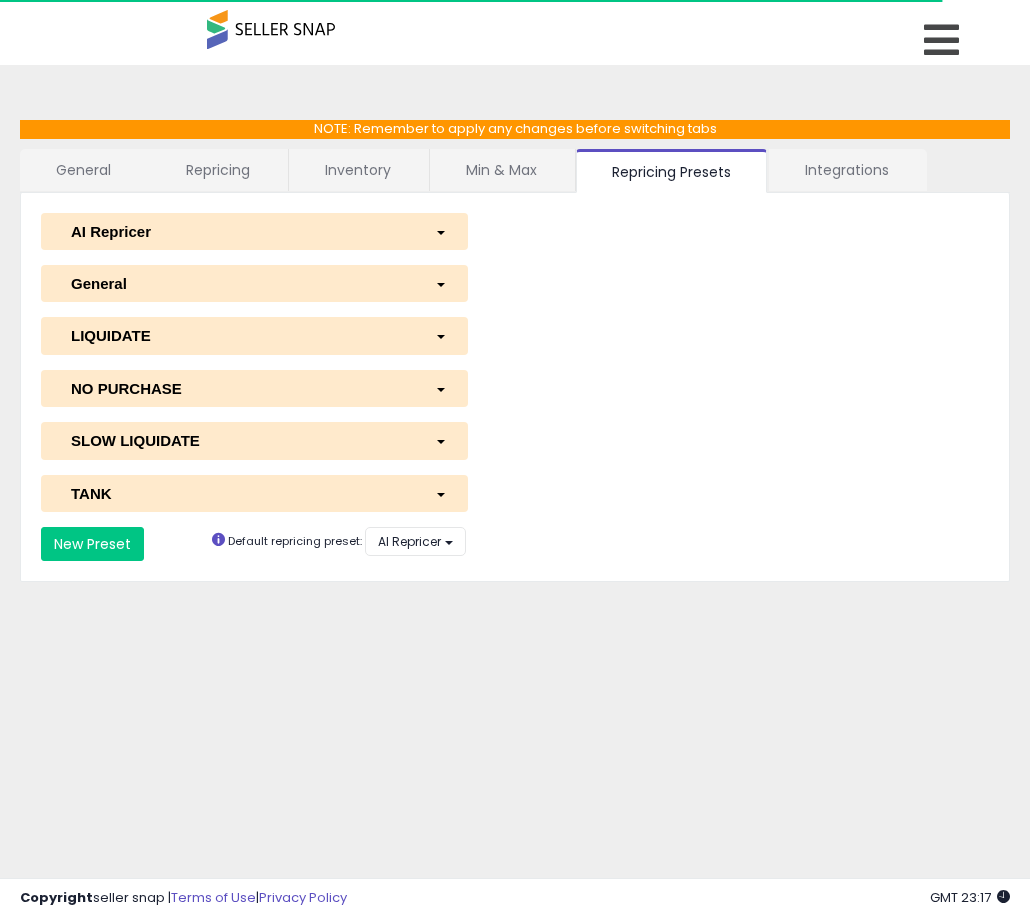 select on "**********" 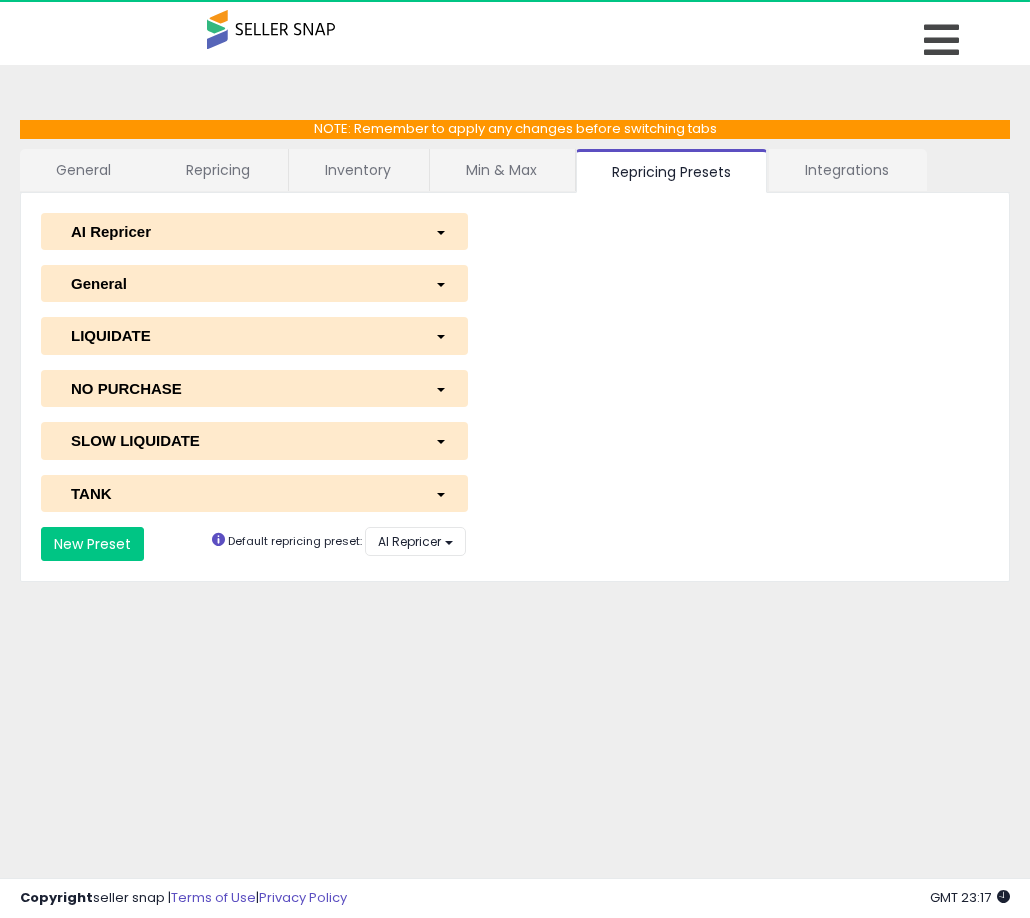 click on "AI Repricer" at bounding box center (254, 231) 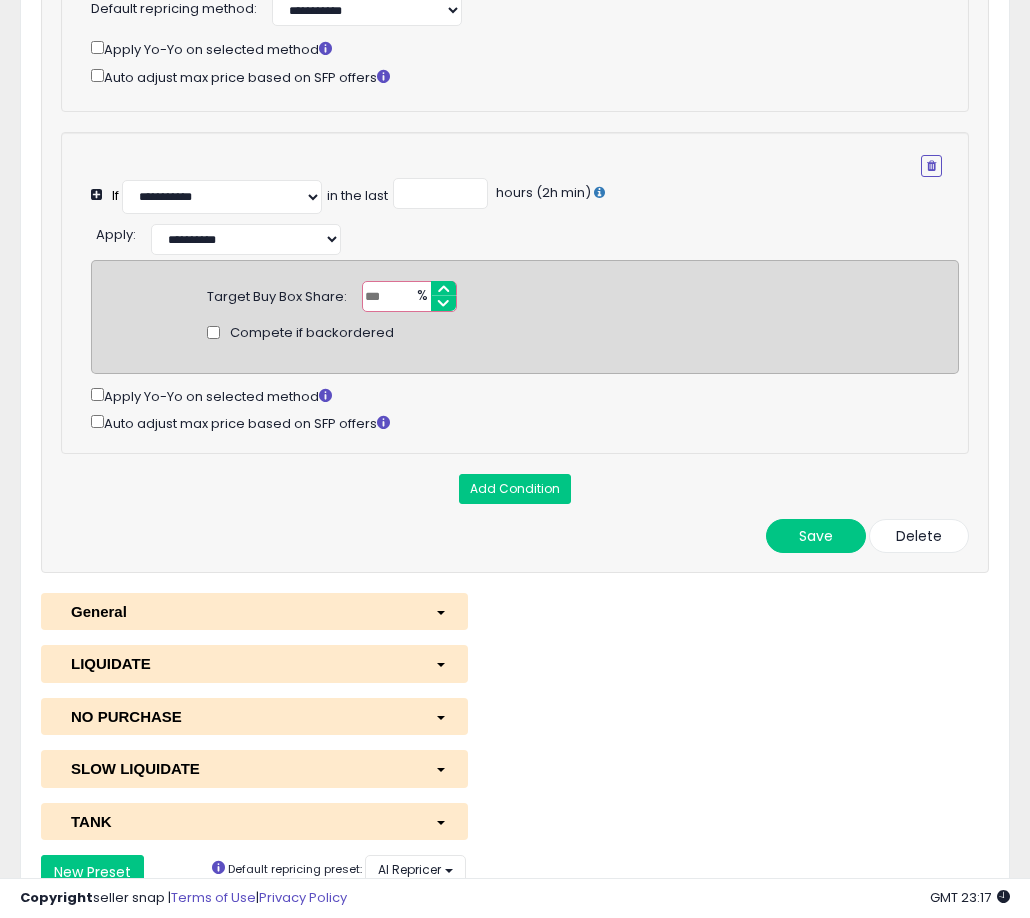 scroll, scrollTop: 267, scrollLeft: 0, axis: vertical 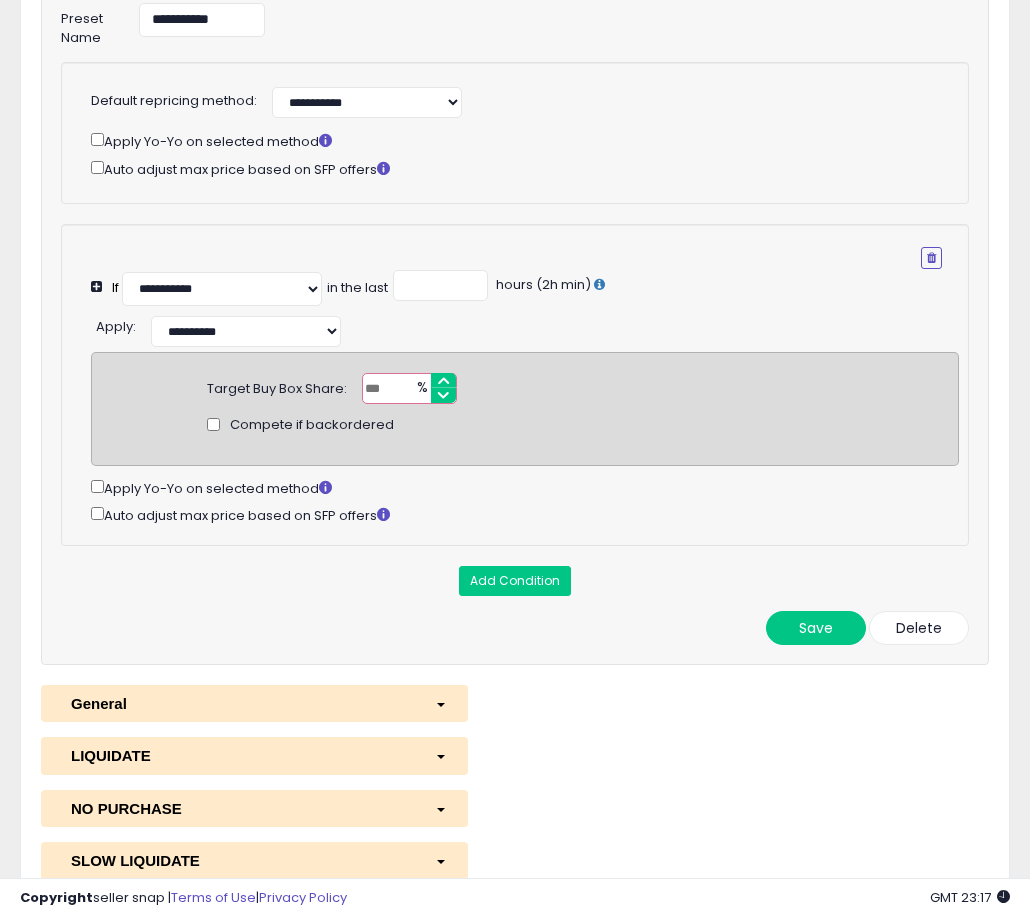 click on "*" at bounding box center (409, 388) 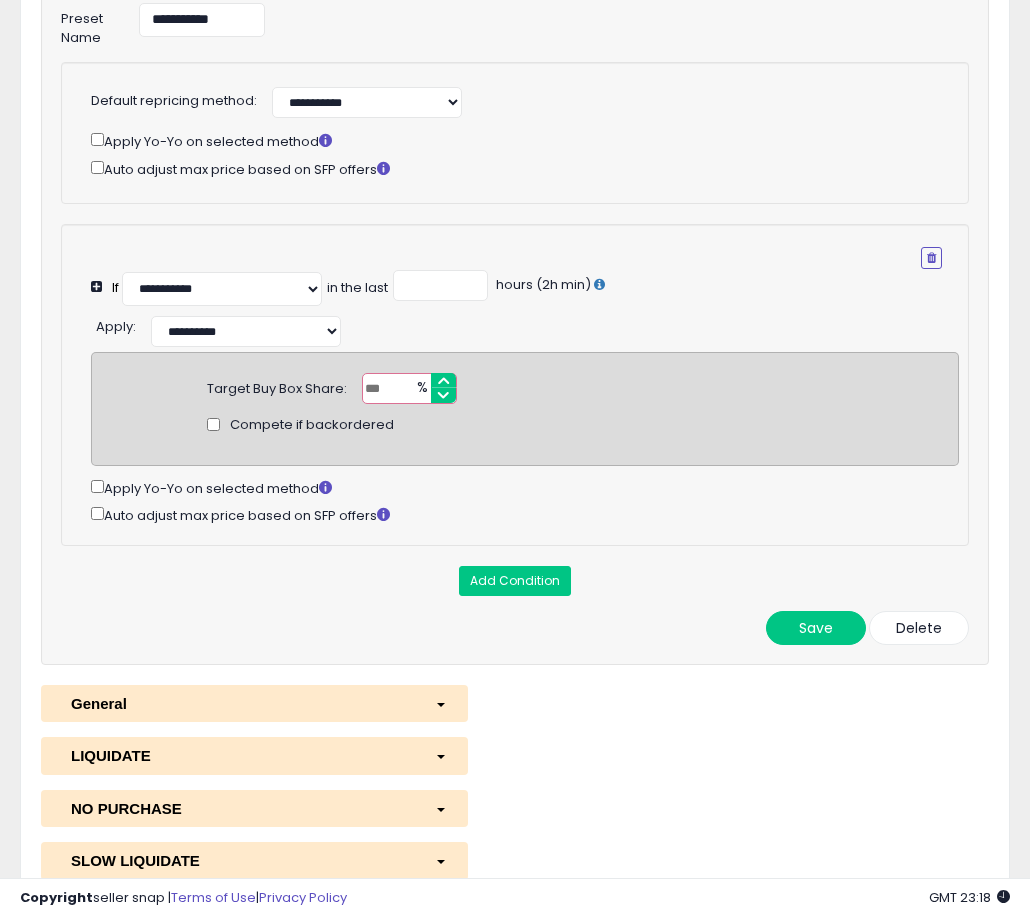 type on "**" 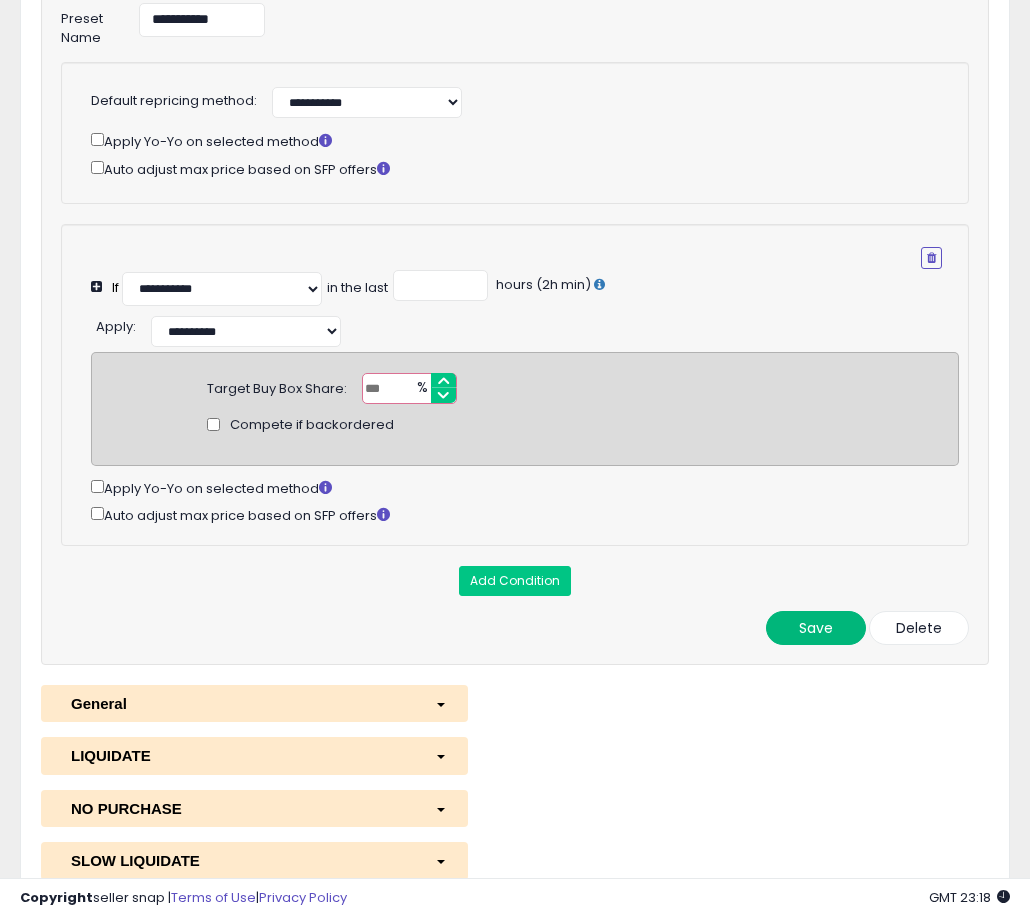 click on "Save" at bounding box center [816, 628] 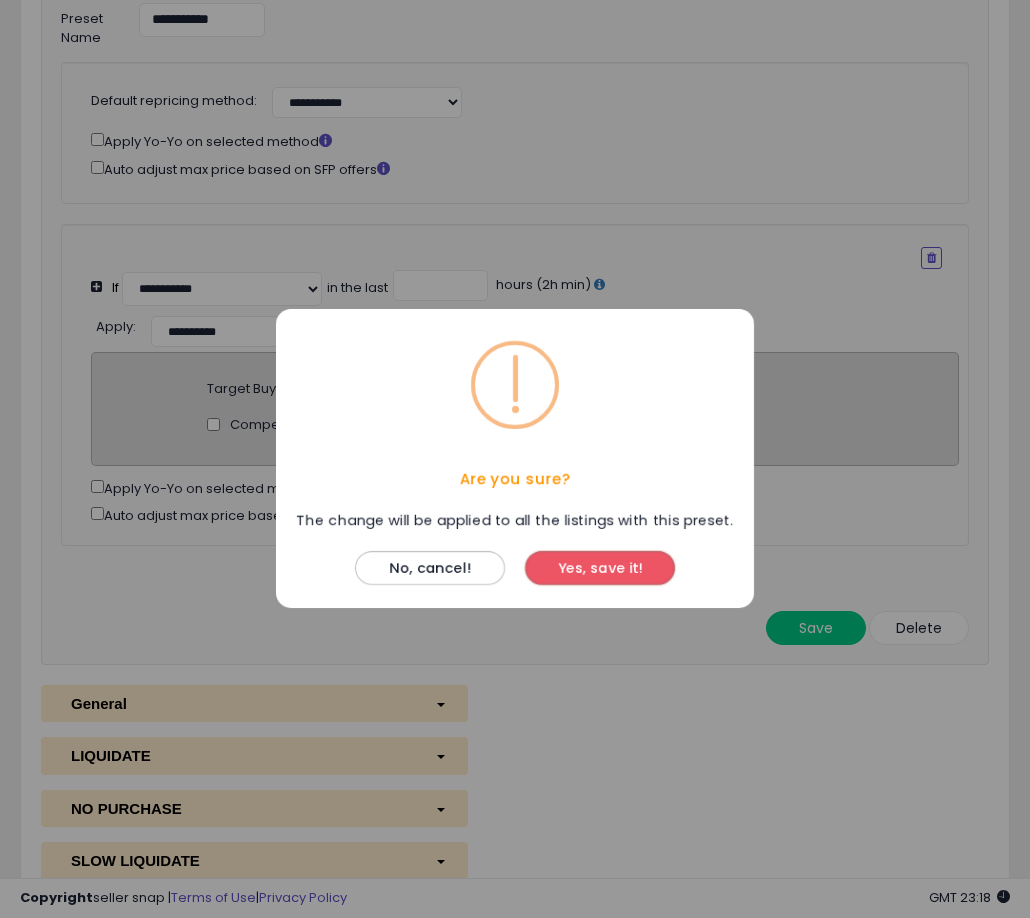 click on "Yes, save it!" at bounding box center [600, 569] 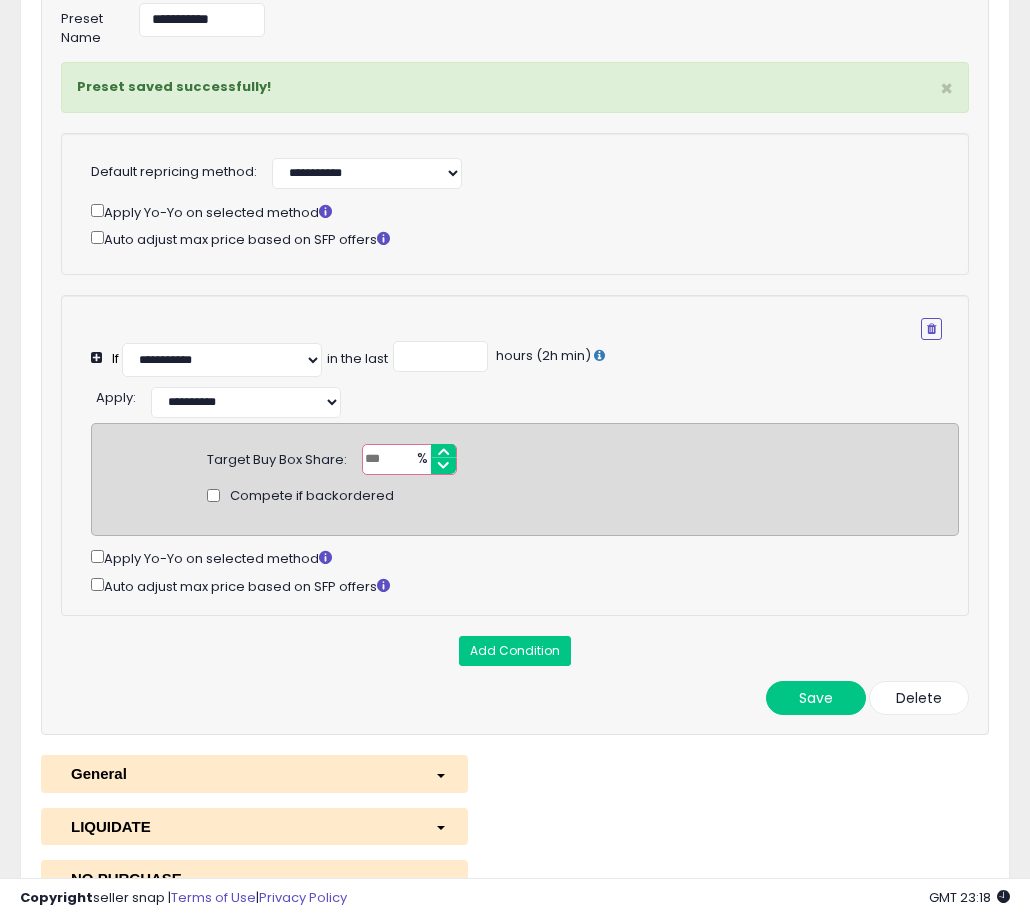 click on "Add Condition" at bounding box center [515, 651] 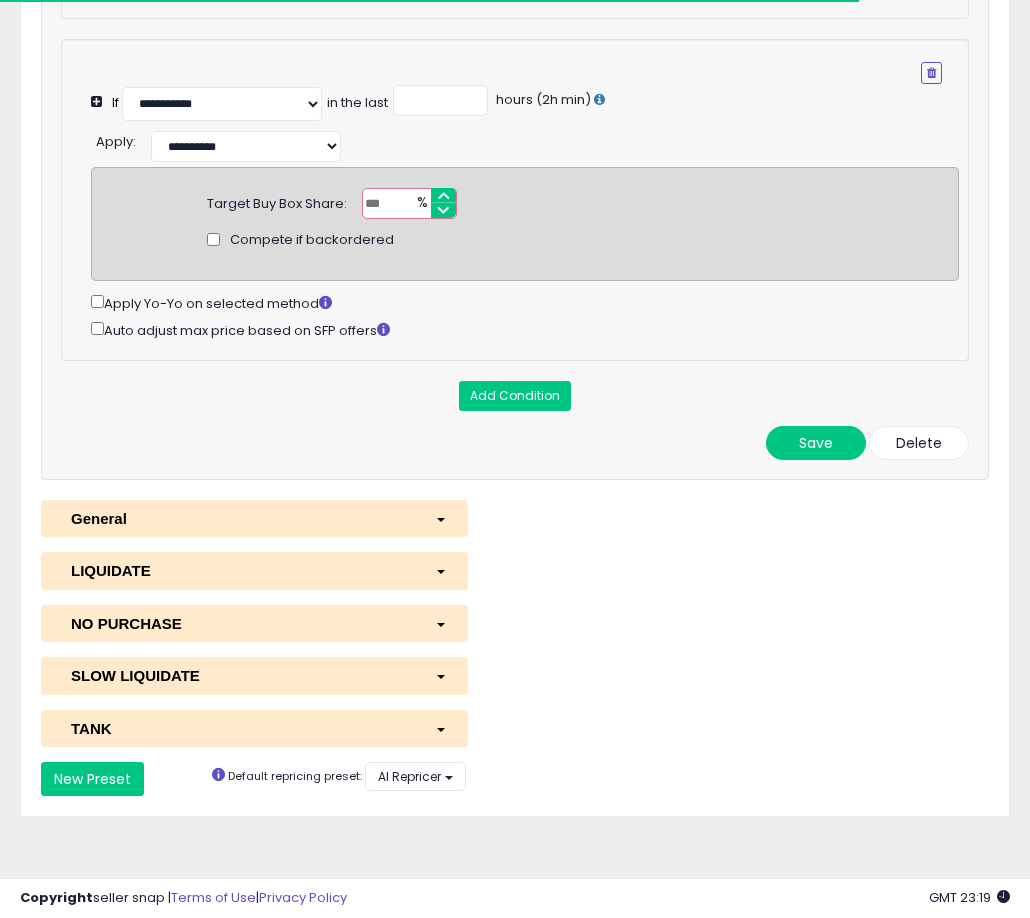 scroll, scrollTop: 466, scrollLeft: 0, axis: vertical 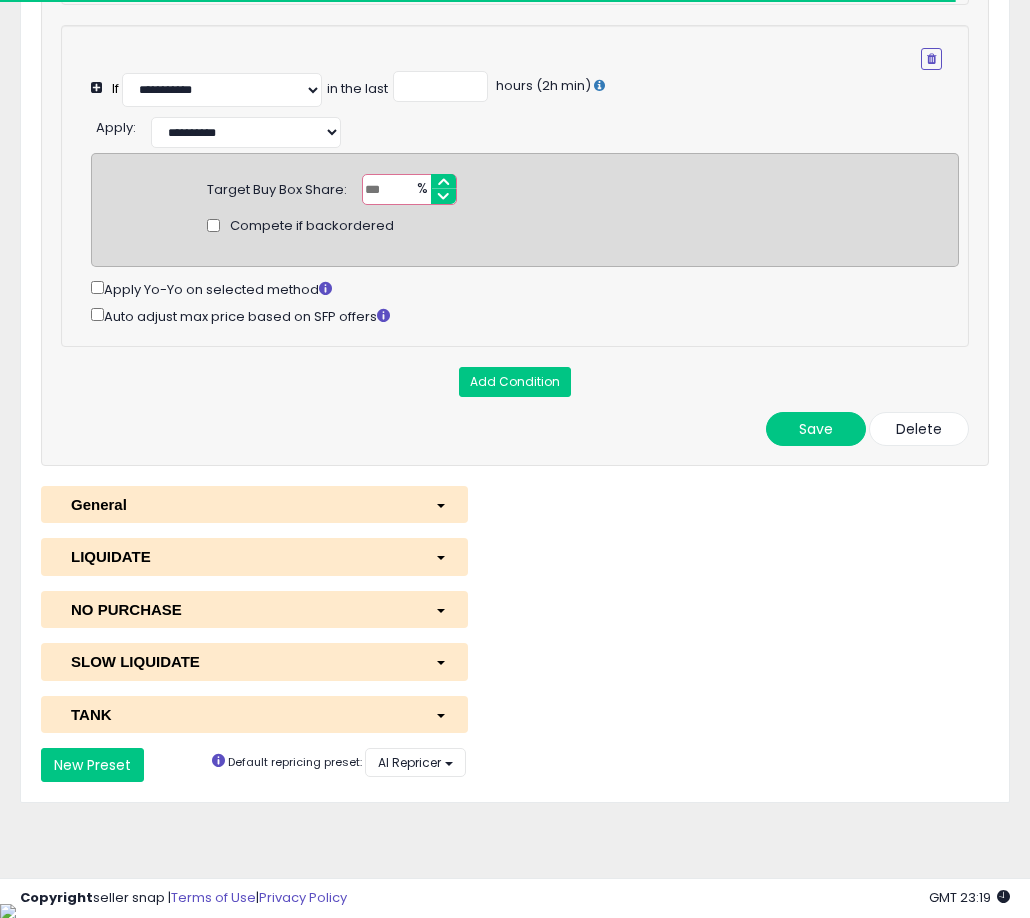 click on "General" at bounding box center (238, 504) 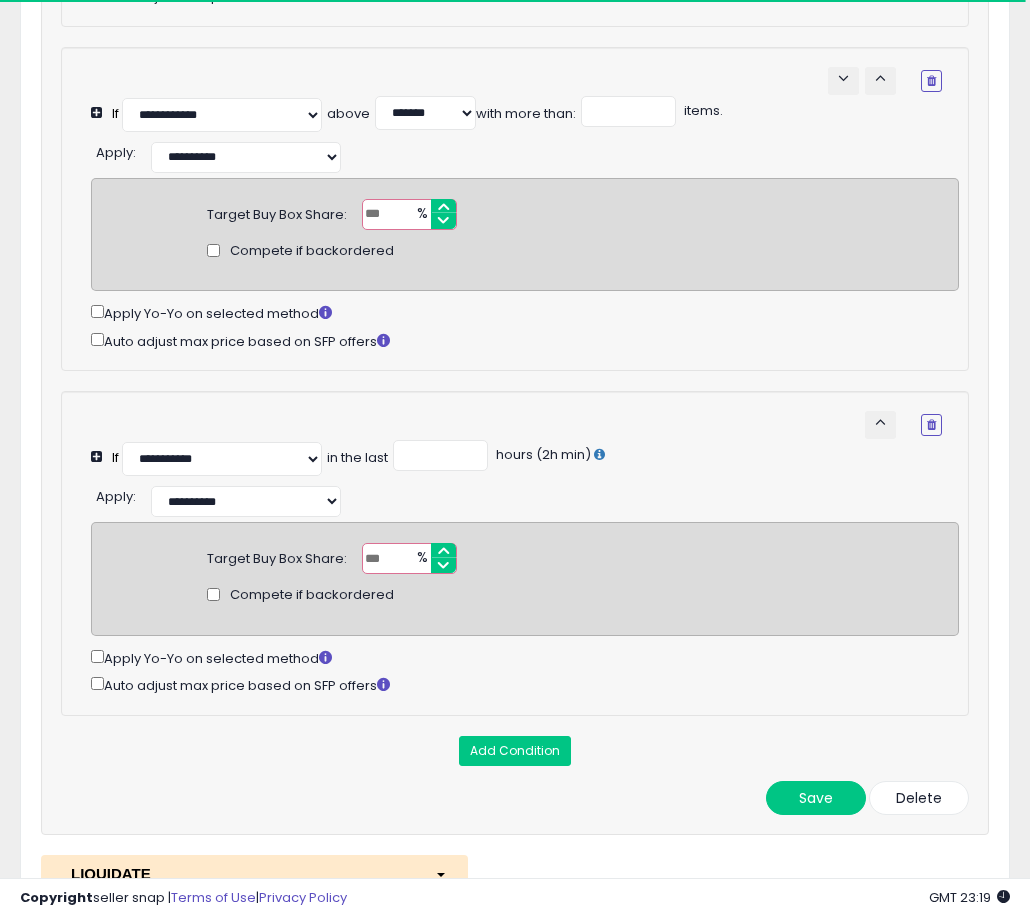 scroll, scrollTop: 2168, scrollLeft: 0, axis: vertical 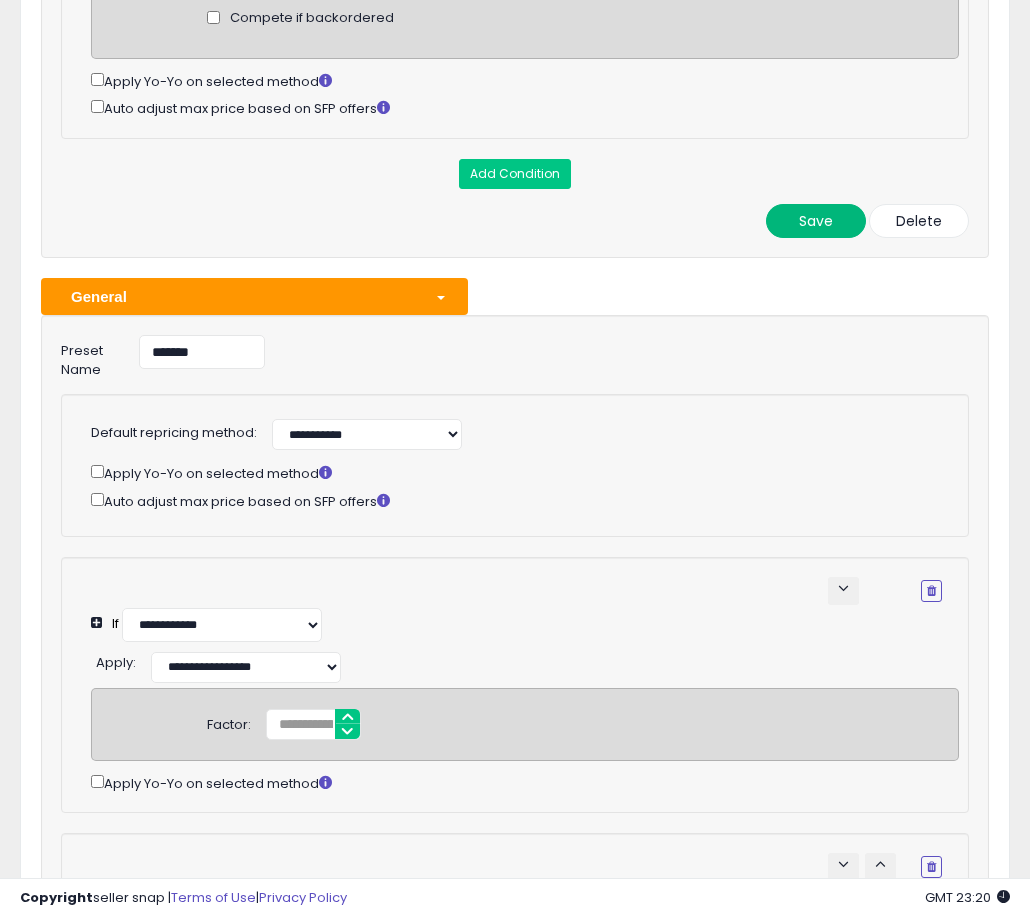 click on "Save" at bounding box center (816, 221) 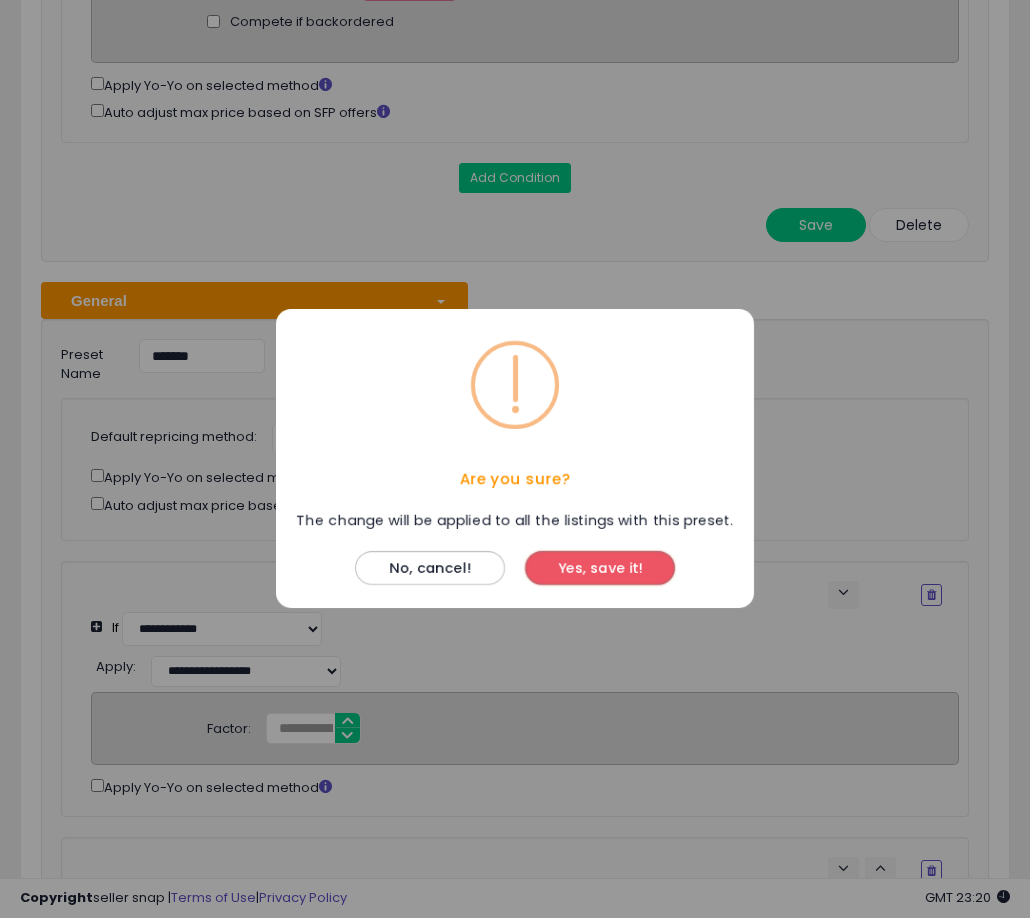 click on "Yes, save it!" at bounding box center [600, 569] 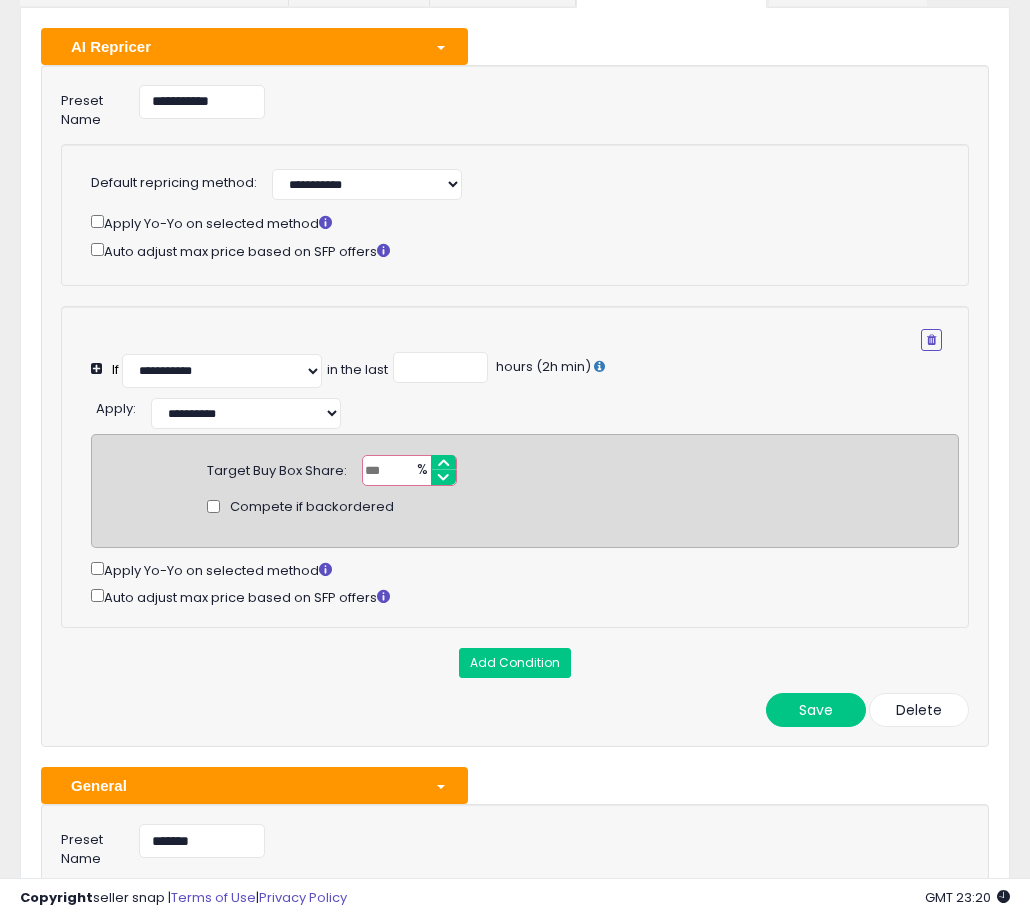 scroll, scrollTop: 0, scrollLeft: 0, axis: both 